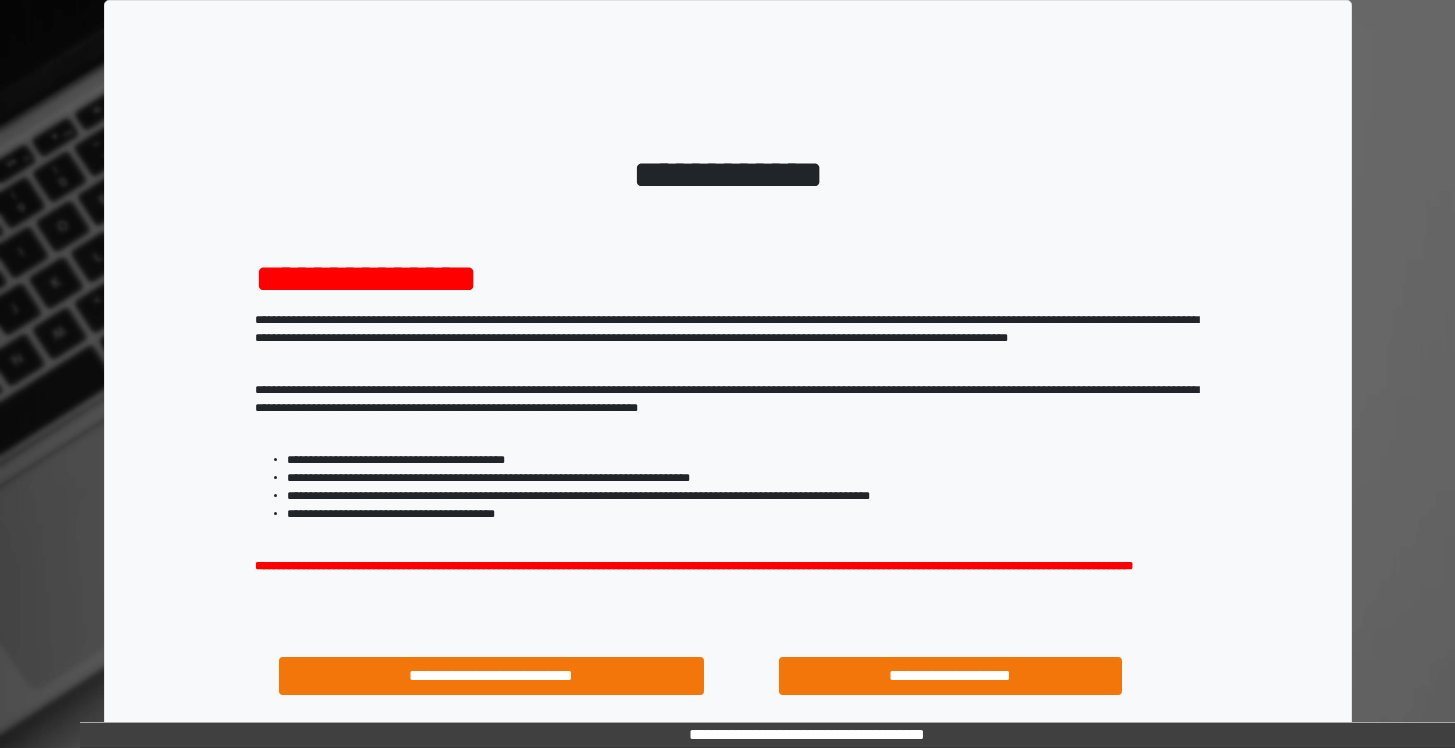 scroll, scrollTop: 0, scrollLeft: 0, axis: both 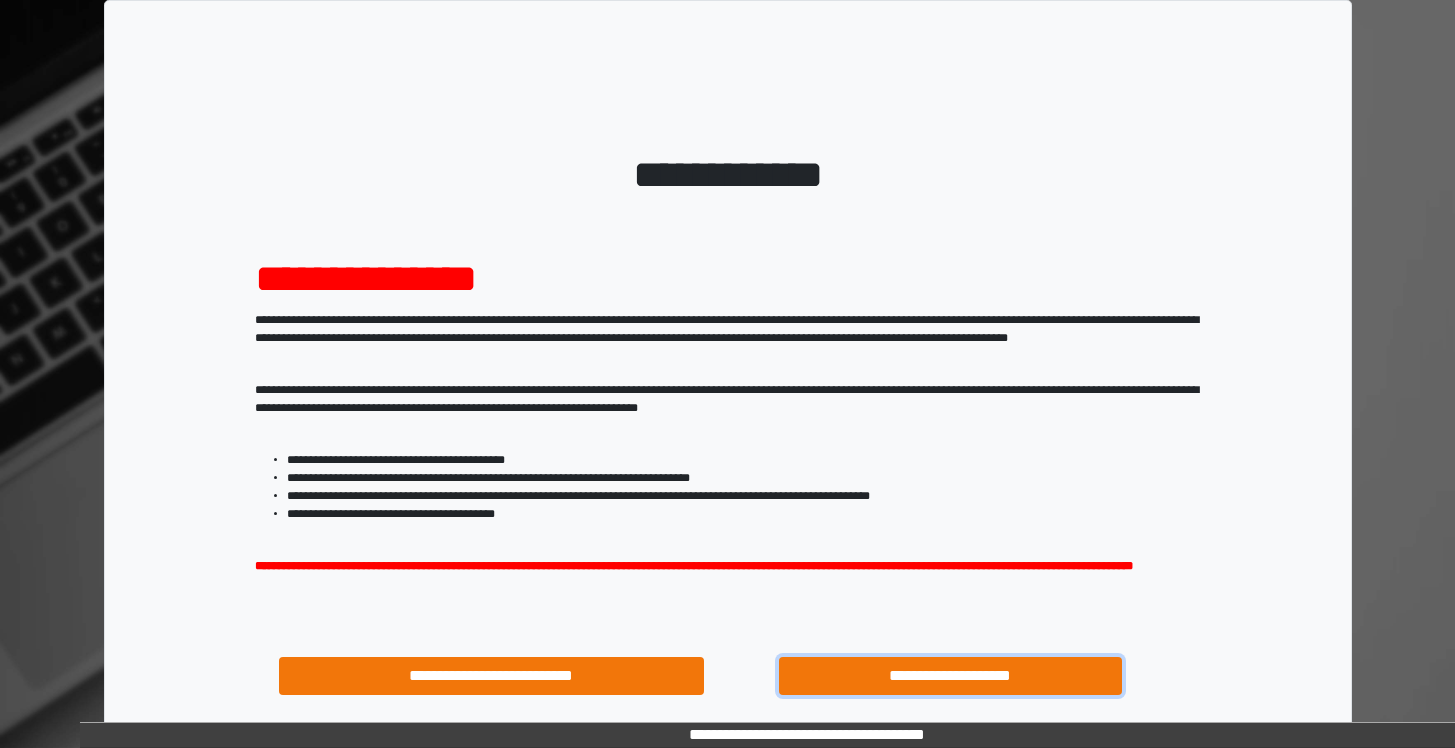 click on "**********" at bounding box center (951, 676) 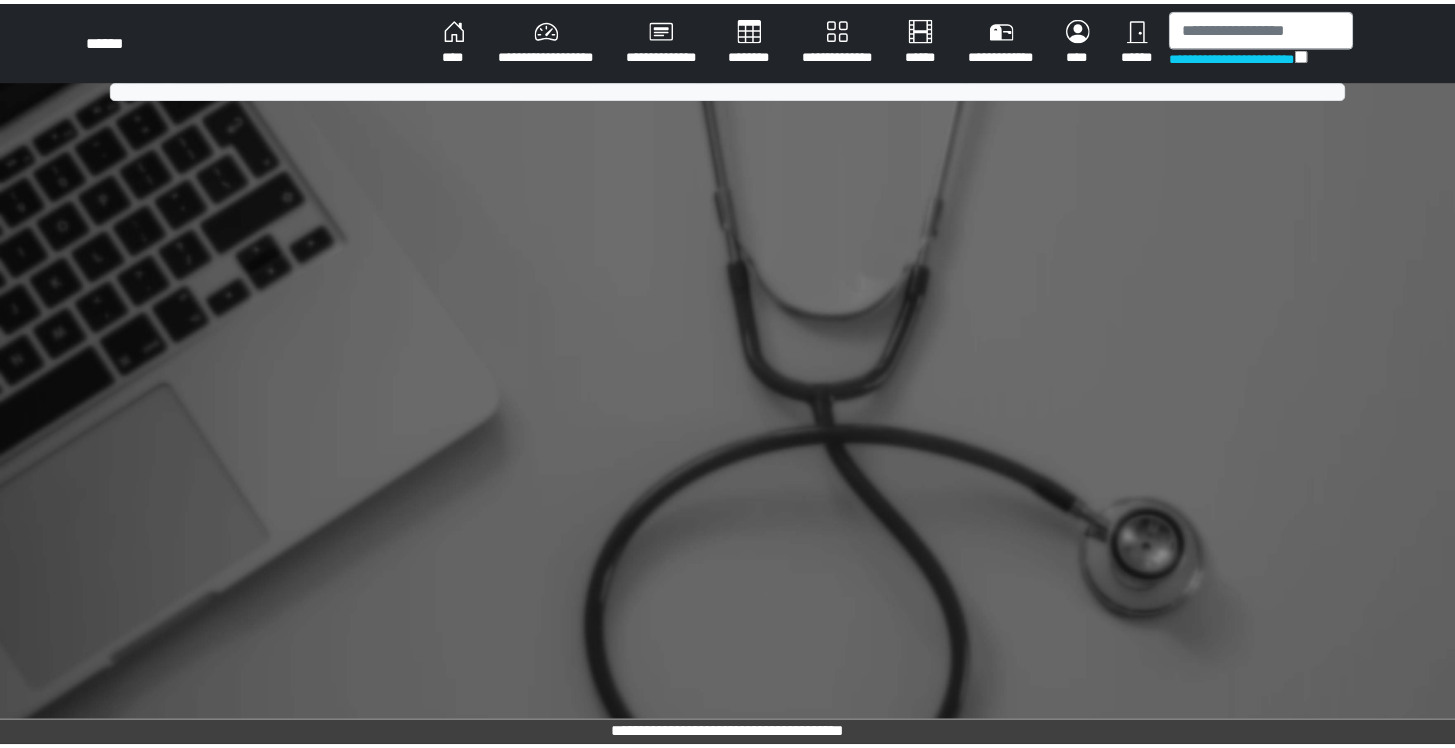 scroll, scrollTop: 0, scrollLeft: 0, axis: both 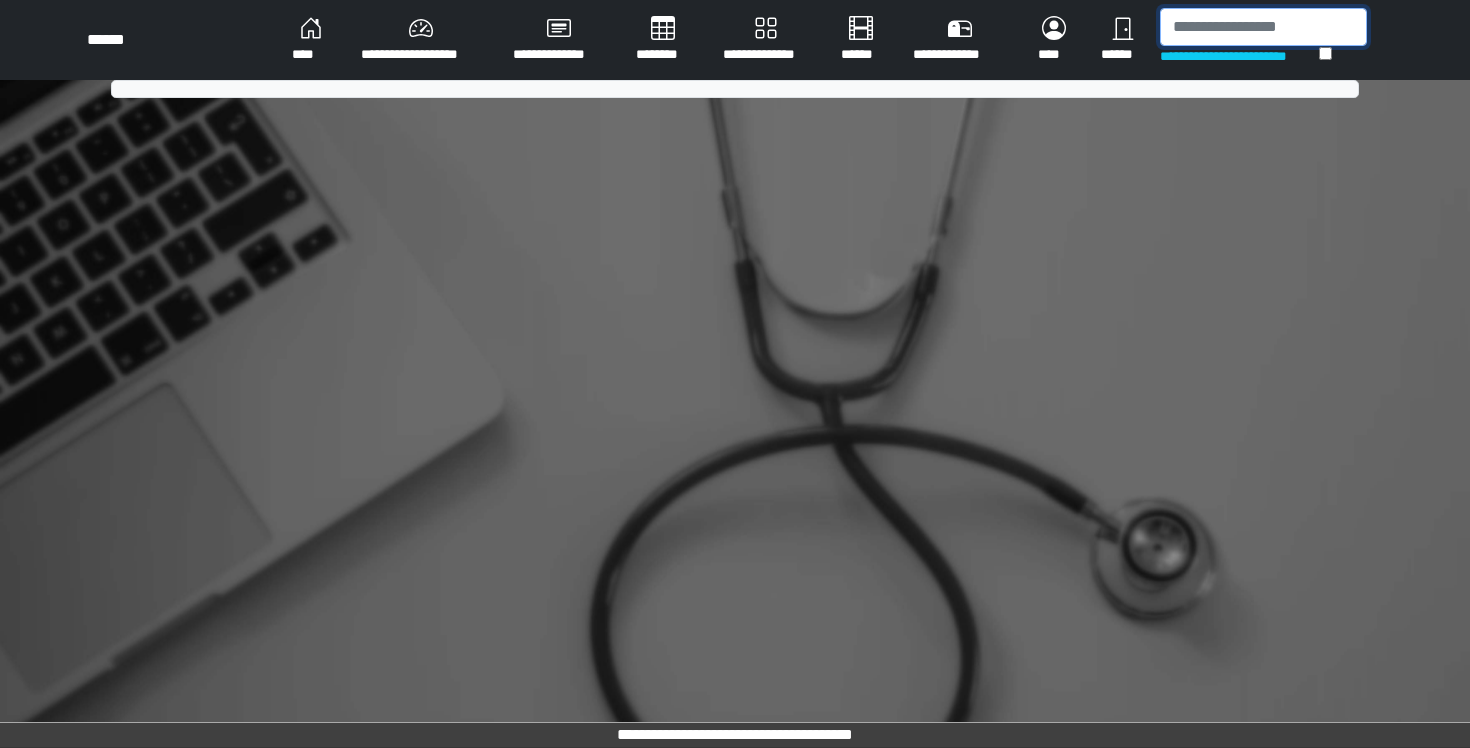 click at bounding box center (1263, 27) 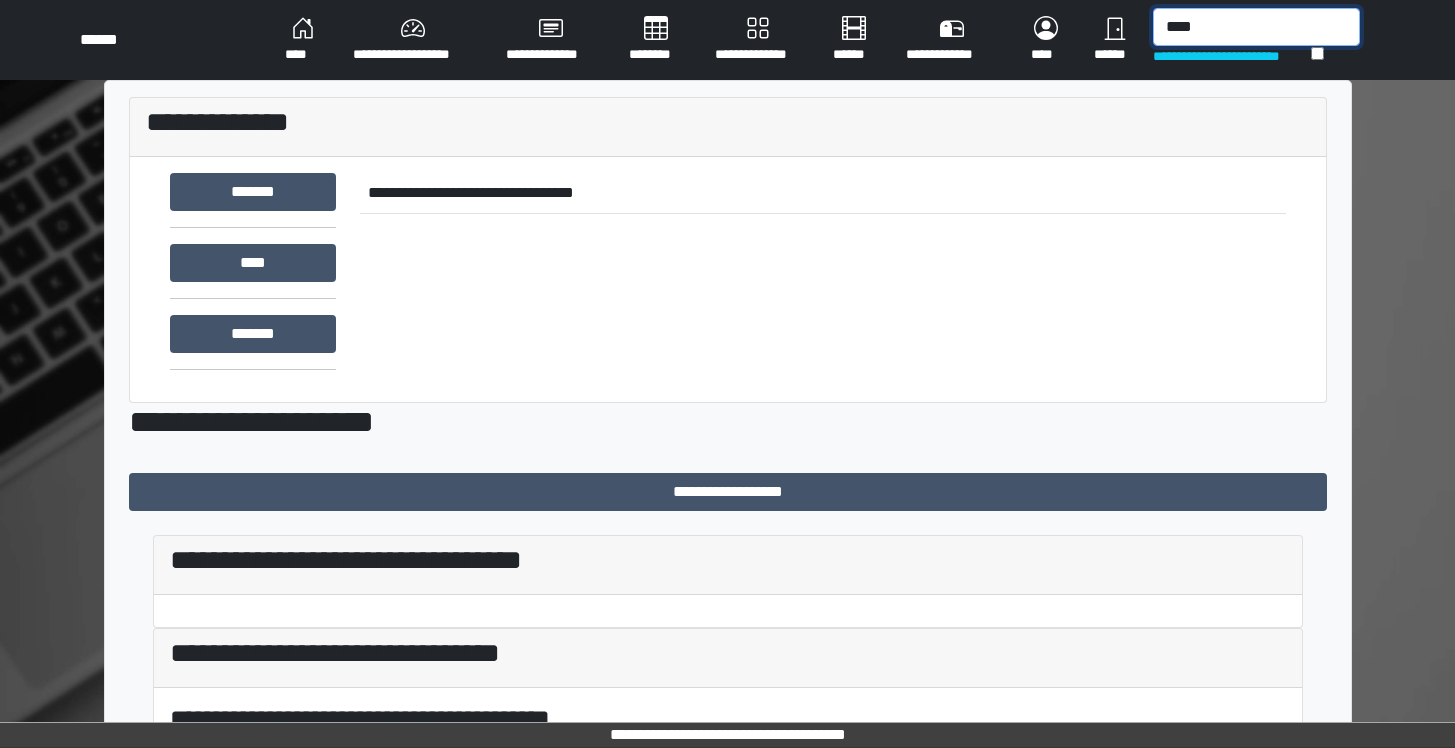 type on "****" 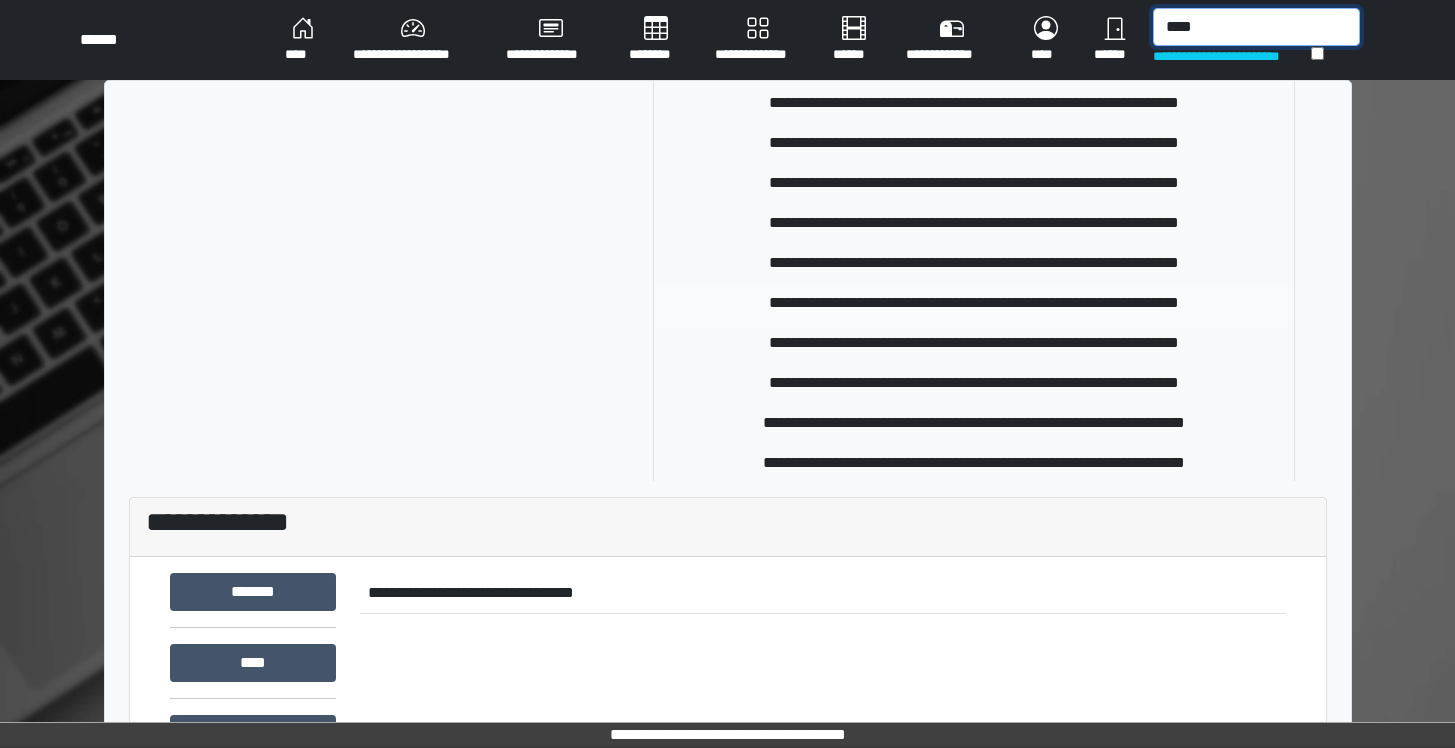 scroll, scrollTop: 600, scrollLeft: 0, axis: vertical 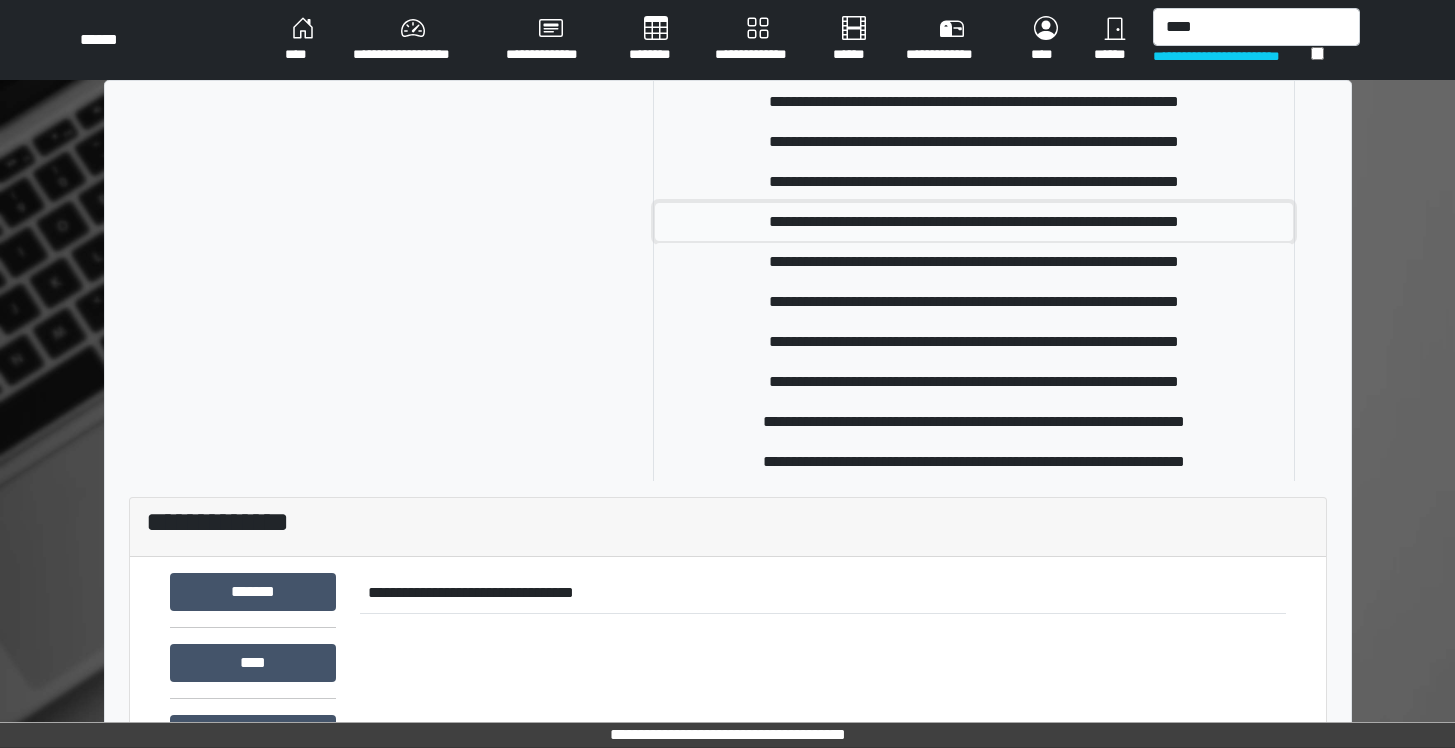 click on "**********" at bounding box center [974, 222] 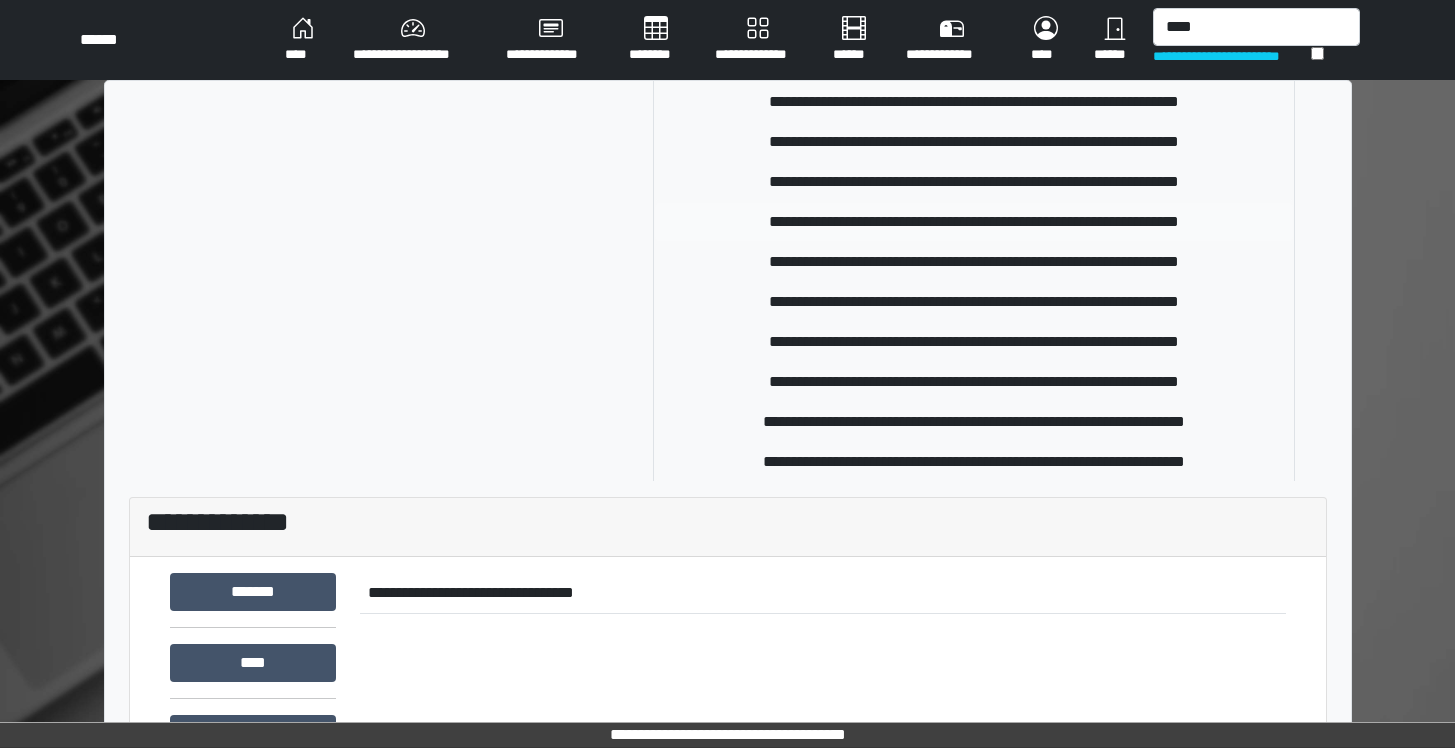 type 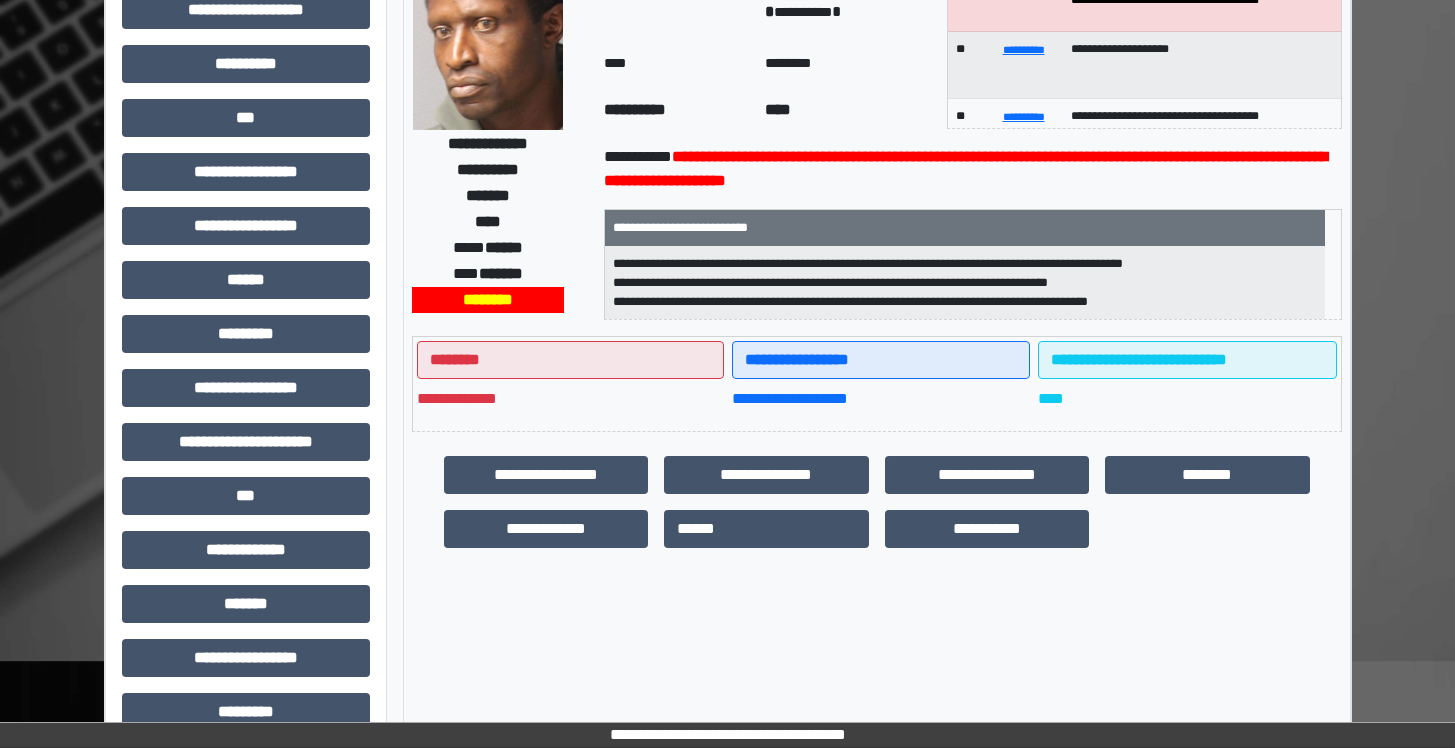 scroll, scrollTop: 200, scrollLeft: 0, axis: vertical 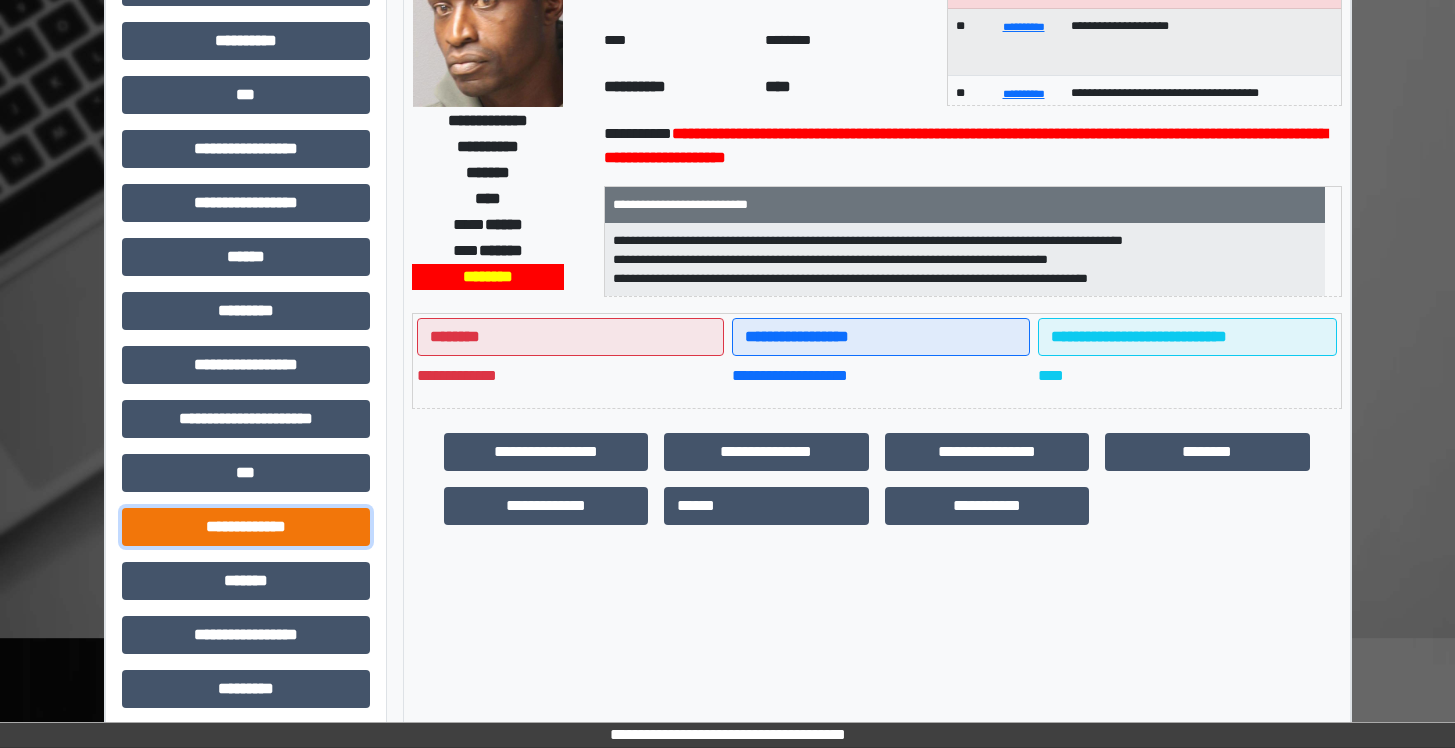 click on "**********" at bounding box center [246, 527] 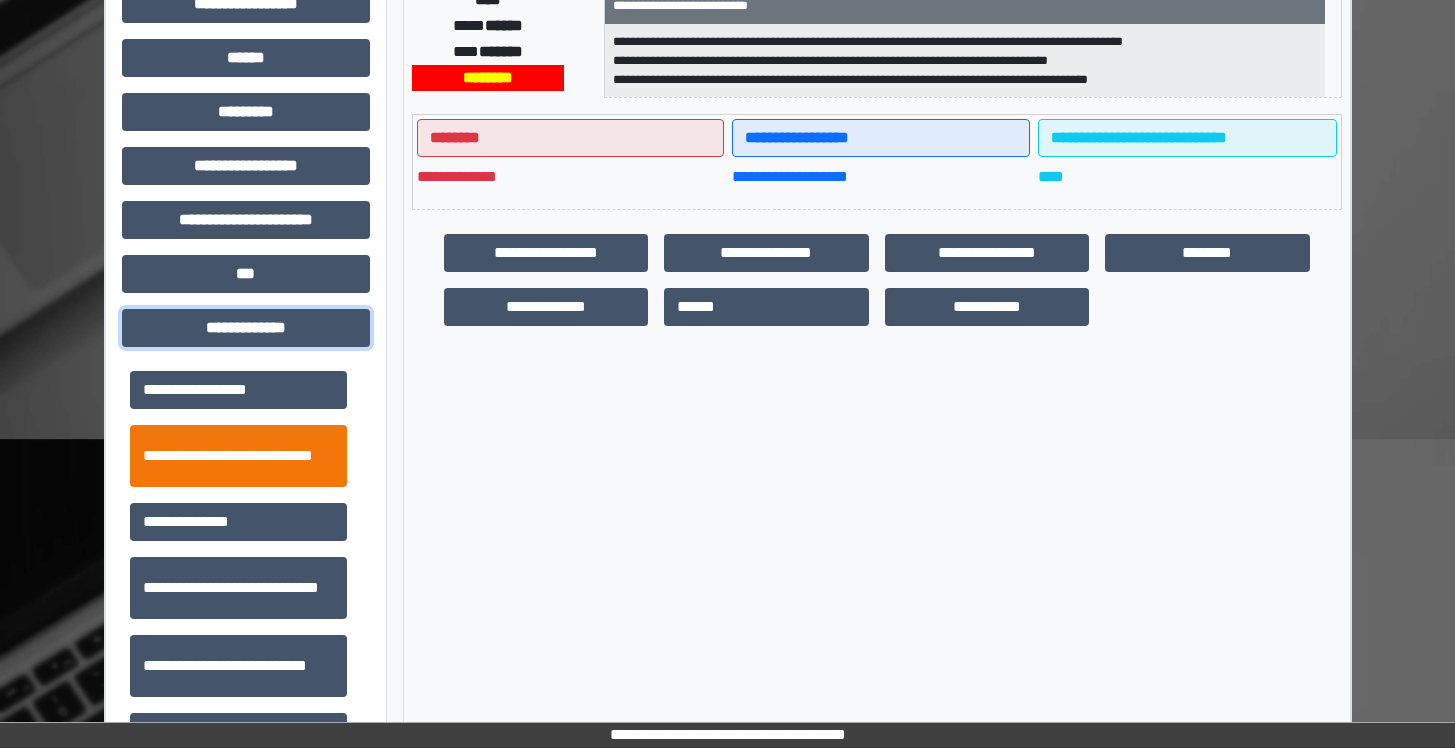 scroll, scrollTop: 400, scrollLeft: 0, axis: vertical 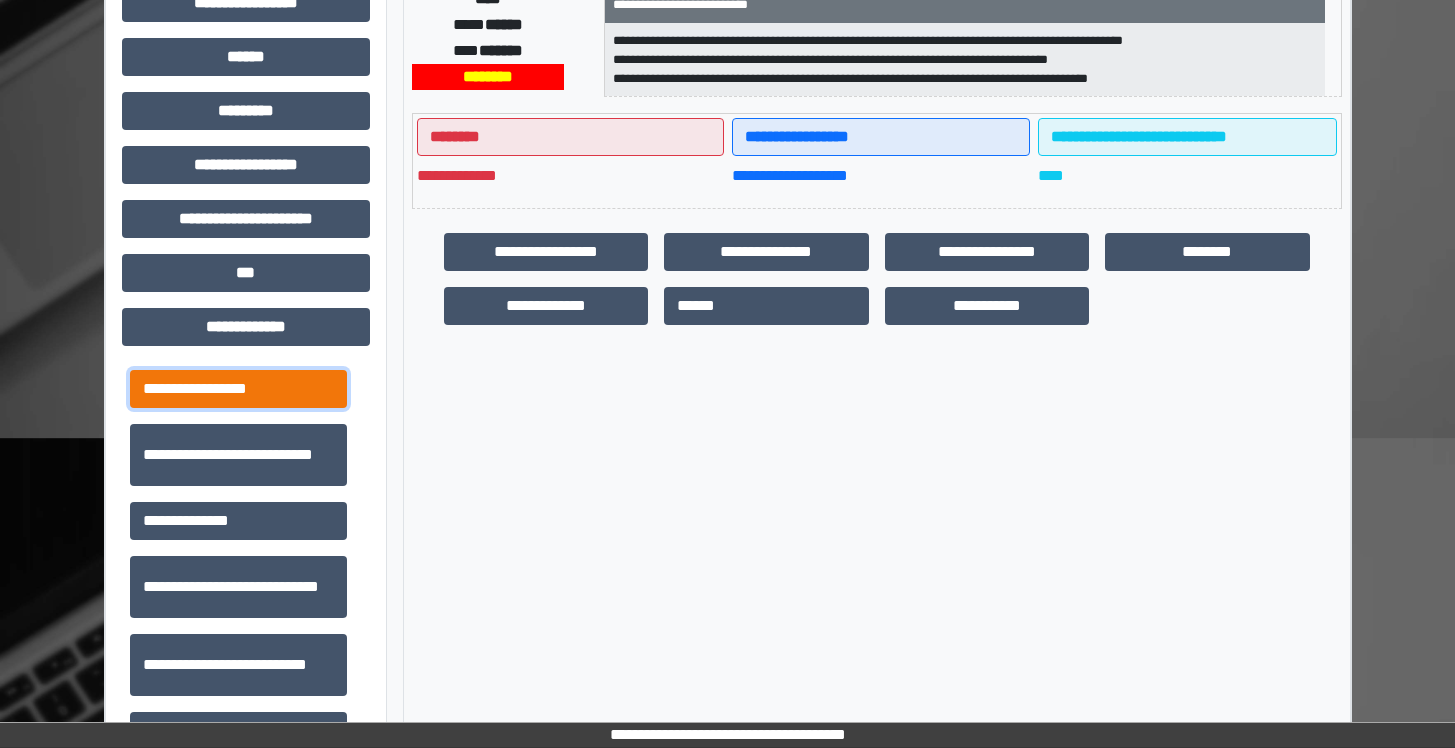 click on "**********" at bounding box center (238, 389) 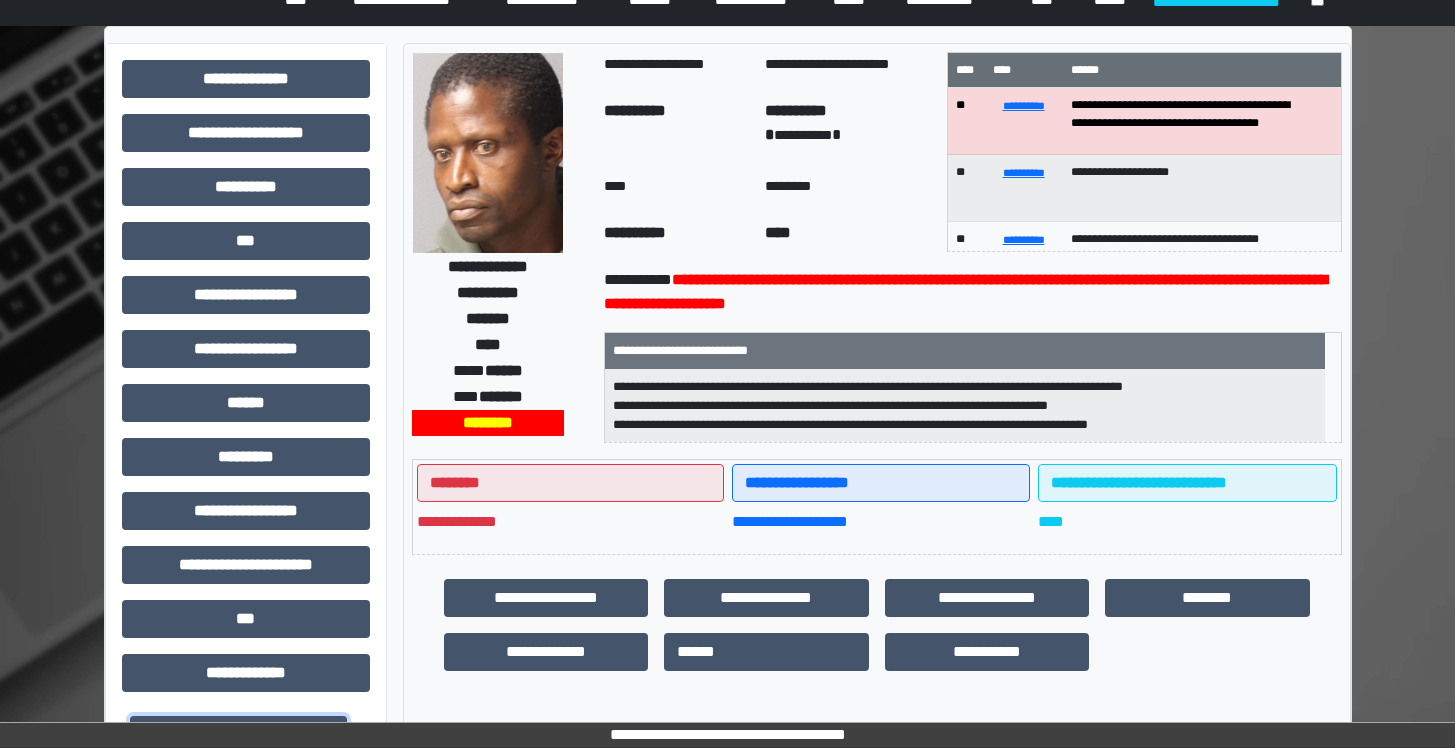 scroll, scrollTop: 0, scrollLeft: 0, axis: both 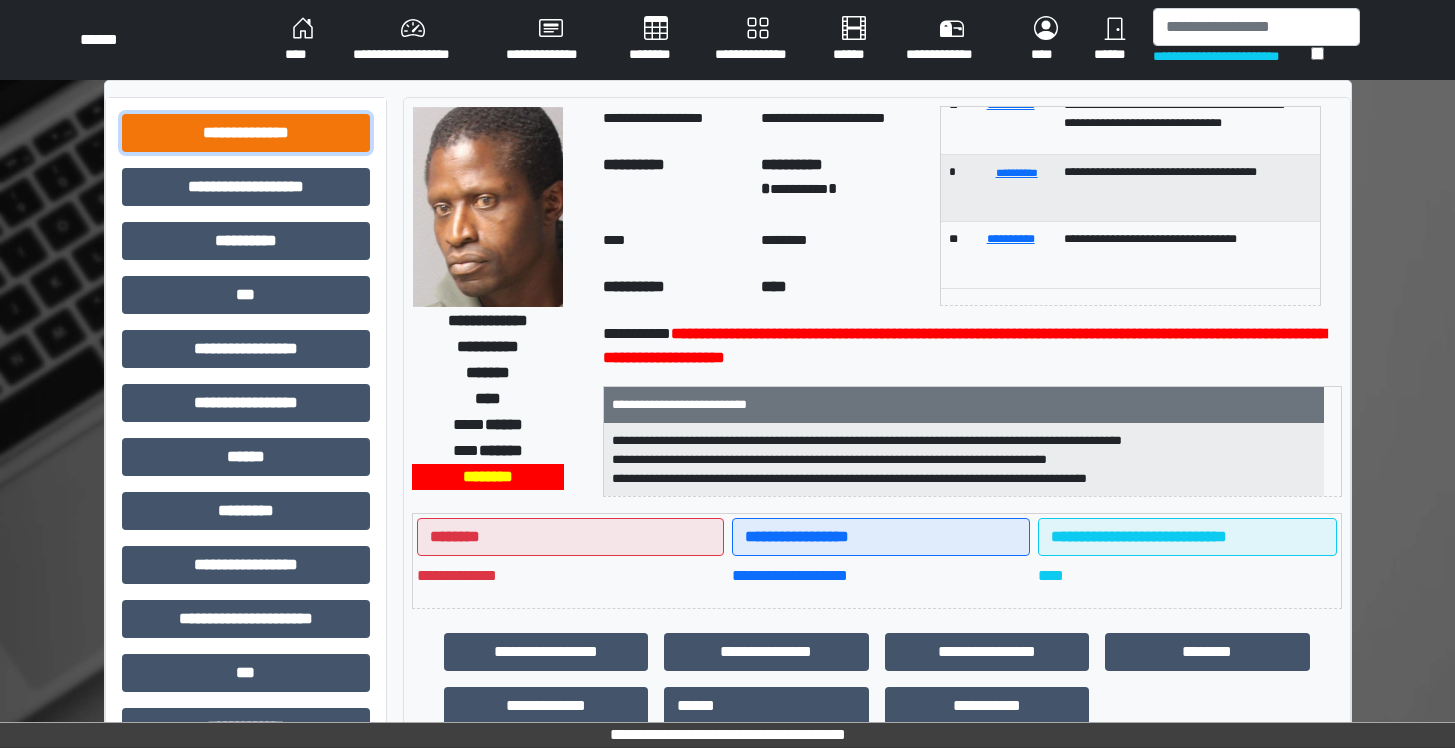 click on "**********" at bounding box center [246, 133] 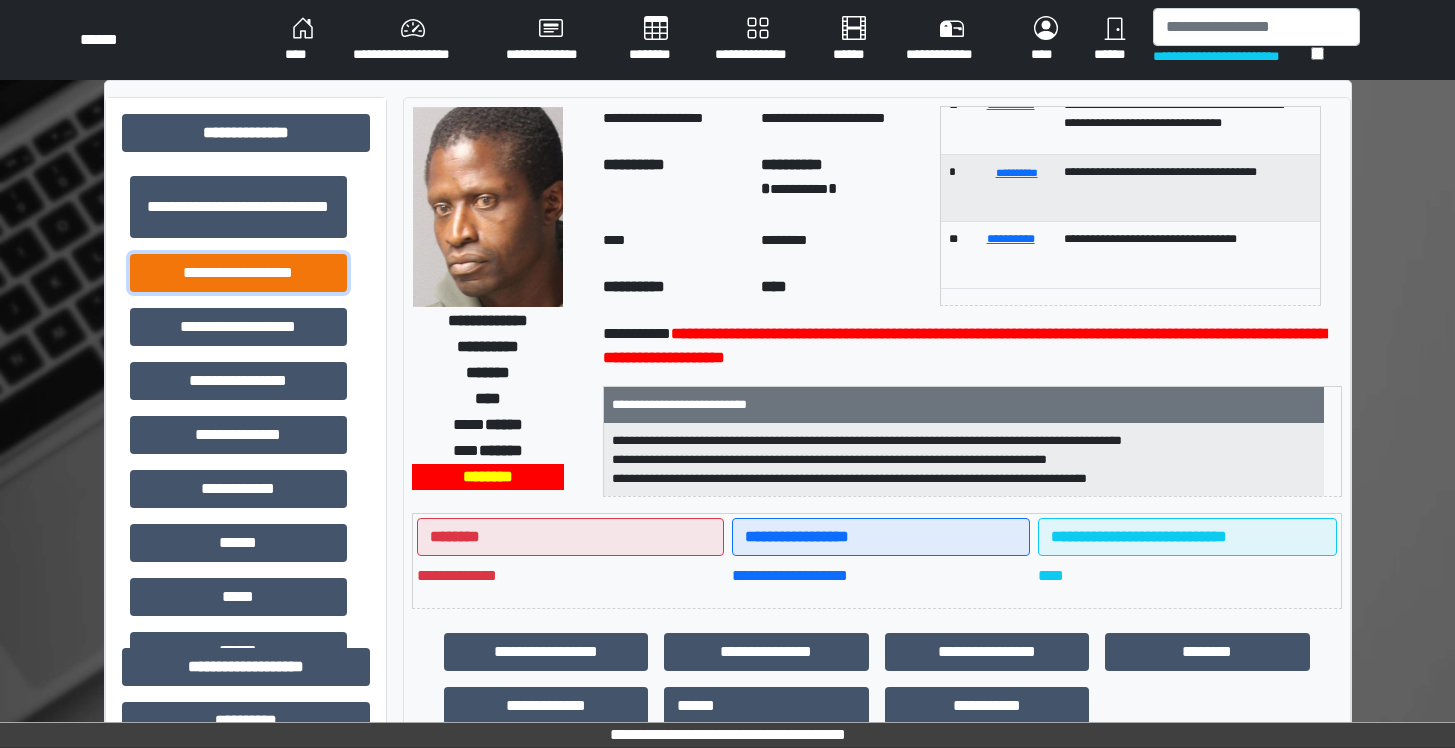 click on "**********" at bounding box center (238, 273) 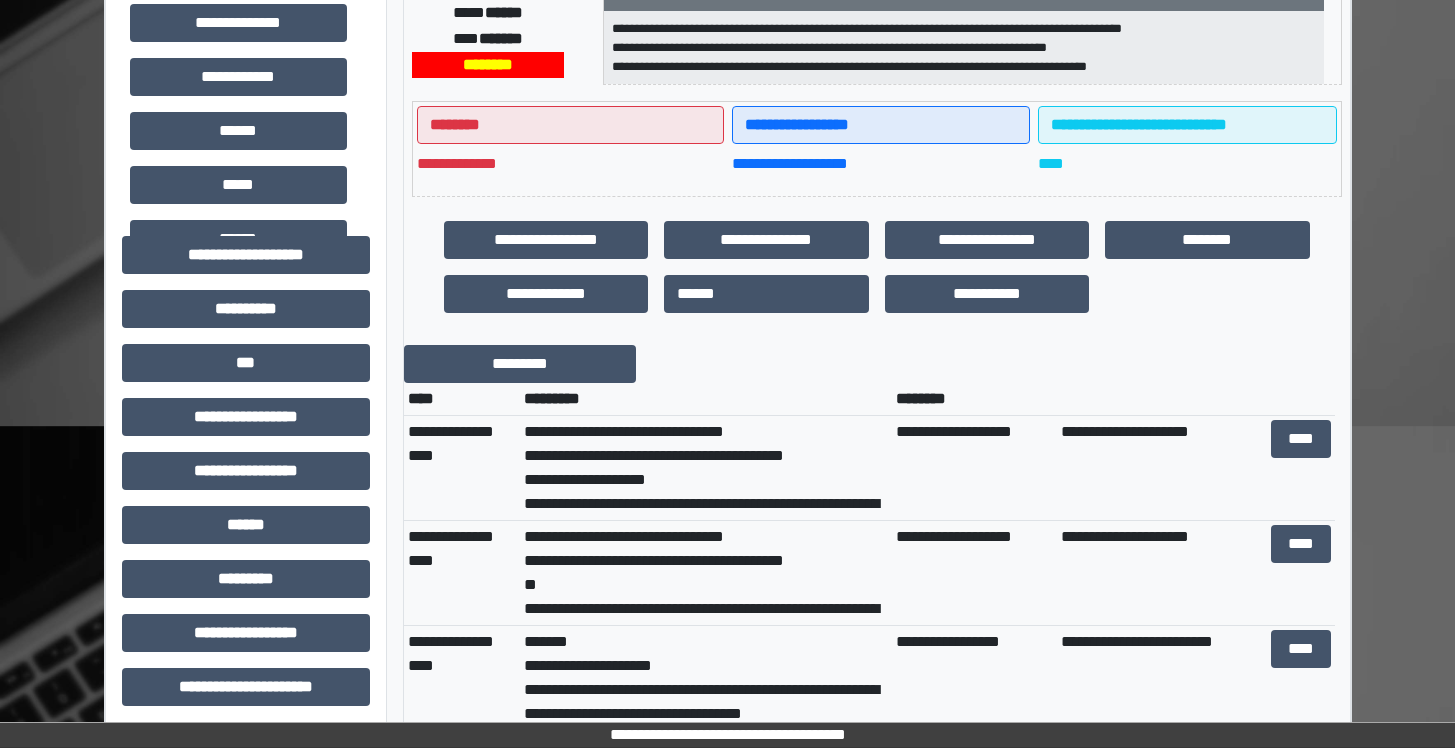 scroll, scrollTop: 500, scrollLeft: 0, axis: vertical 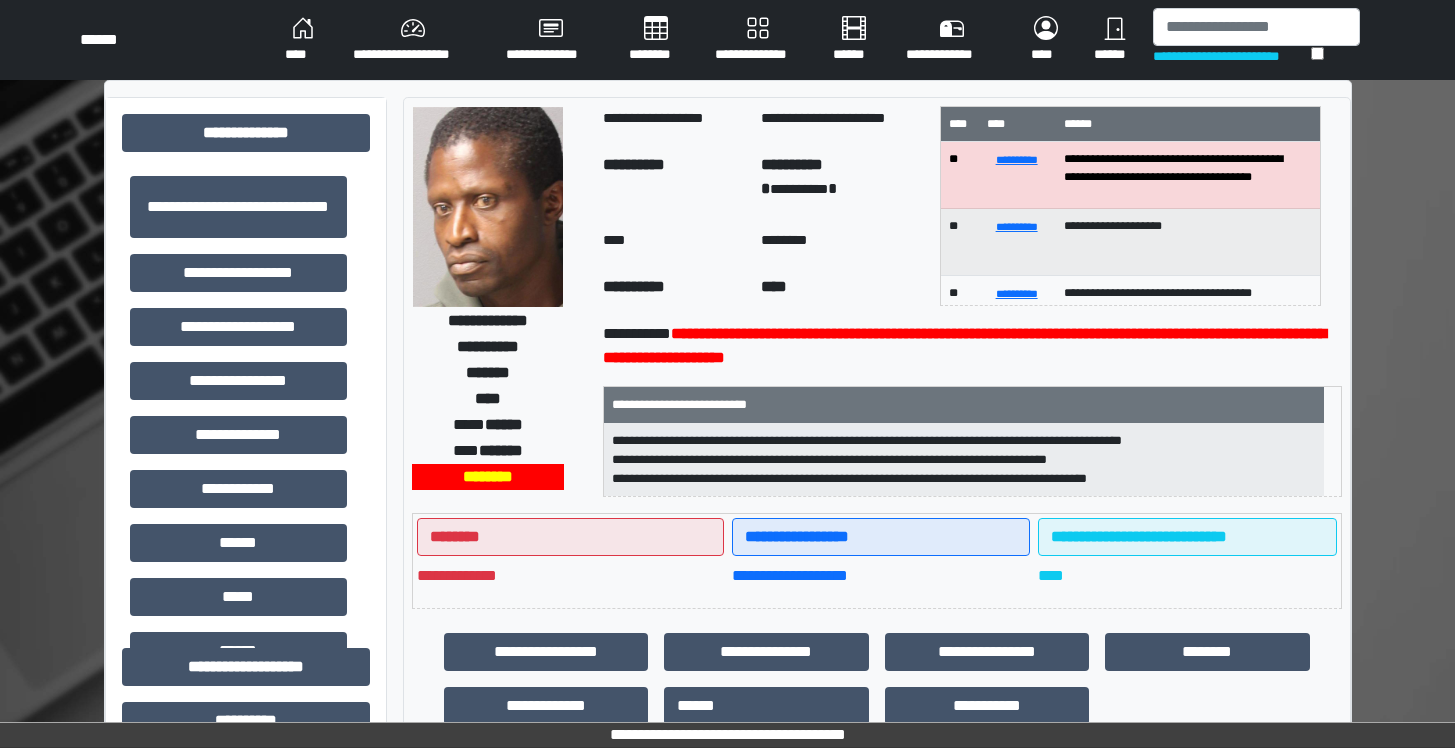 click on "**********" at bounding box center [727, 1107] 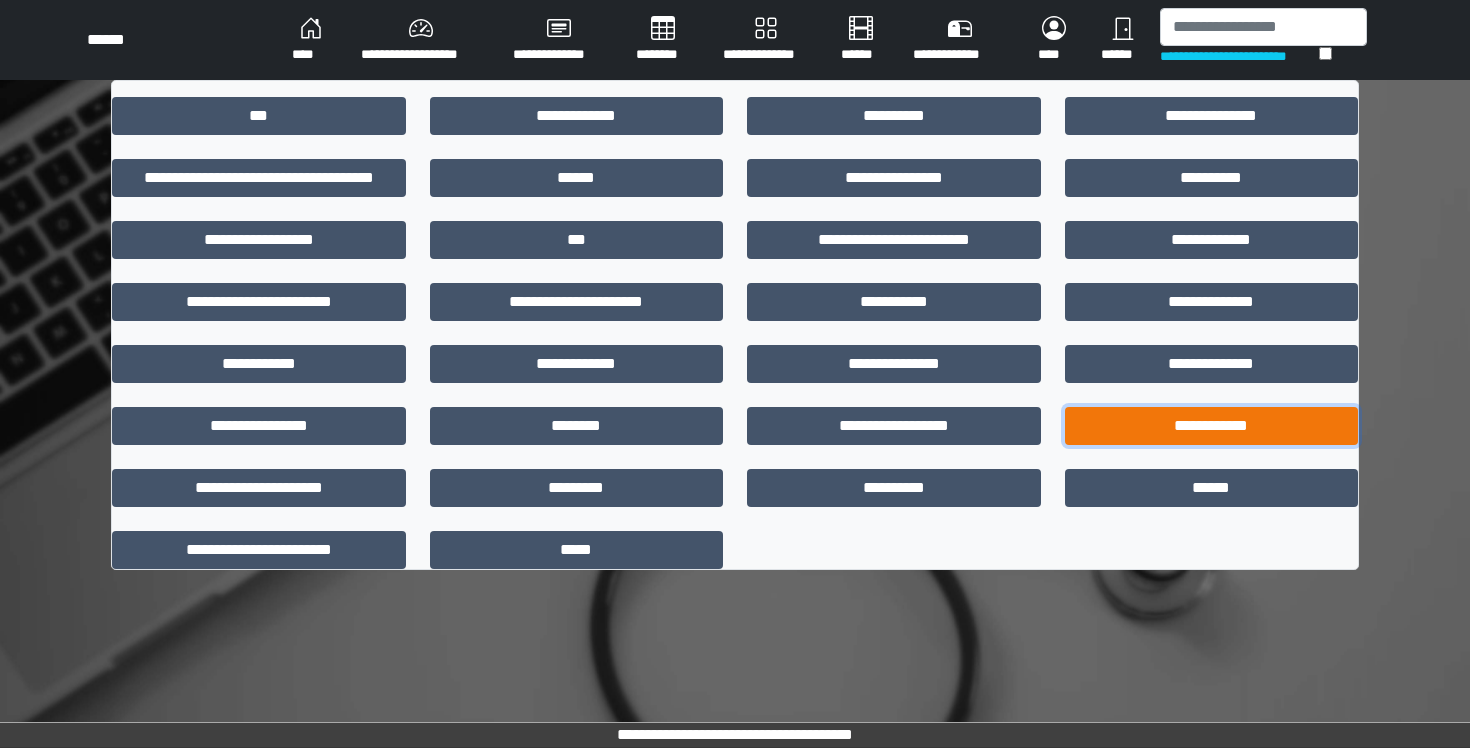click on "**********" at bounding box center [1212, 426] 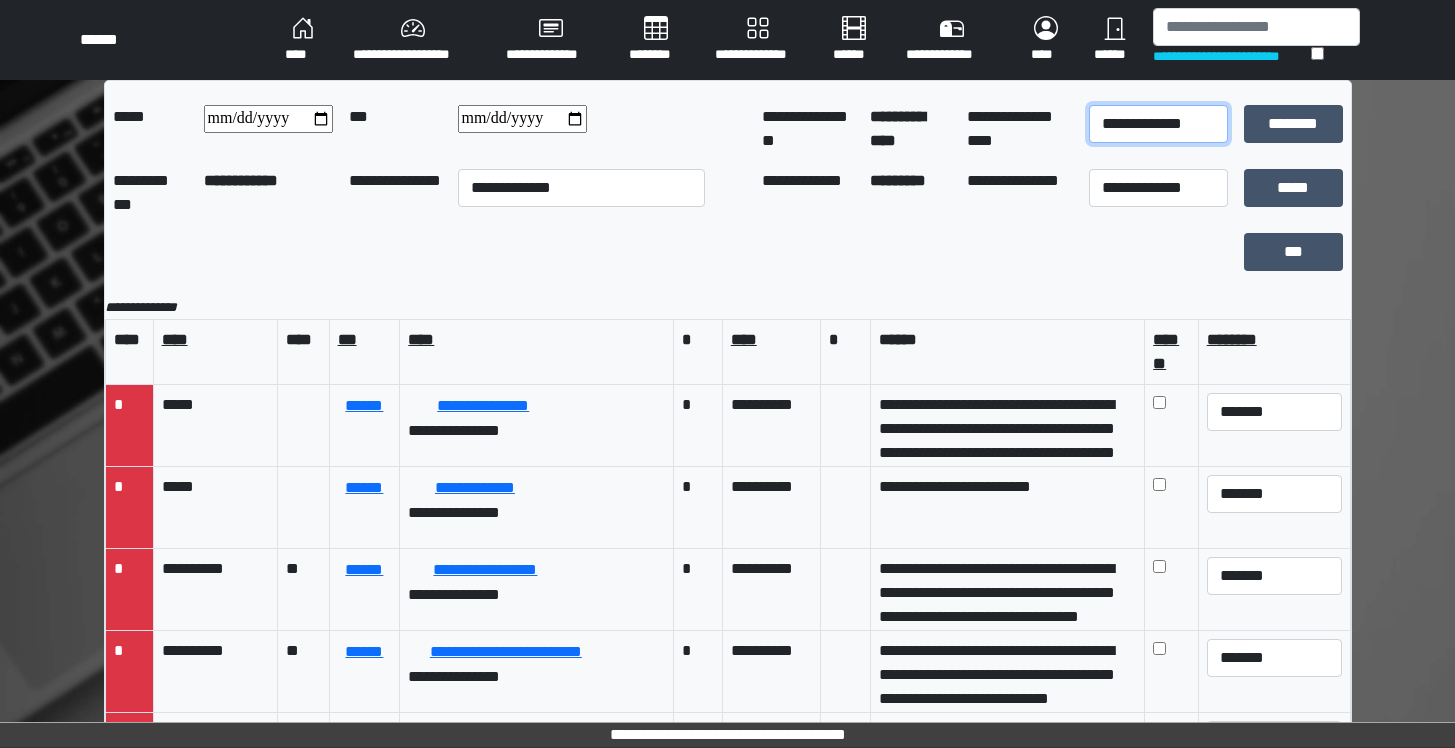 click on "**********" at bounding box center [1158, 124] 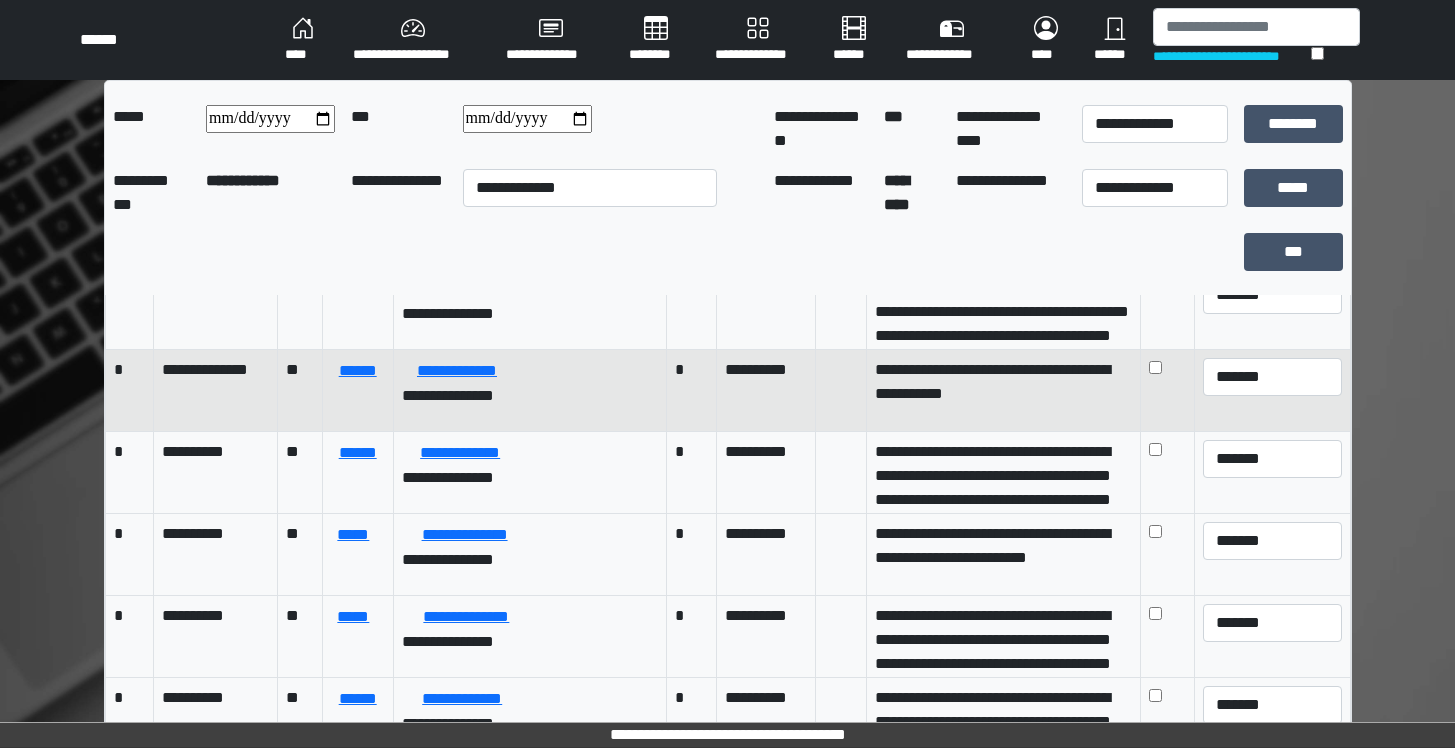 scroll, scrollTop: 3100, scrollLeft: 0, axis: vertical 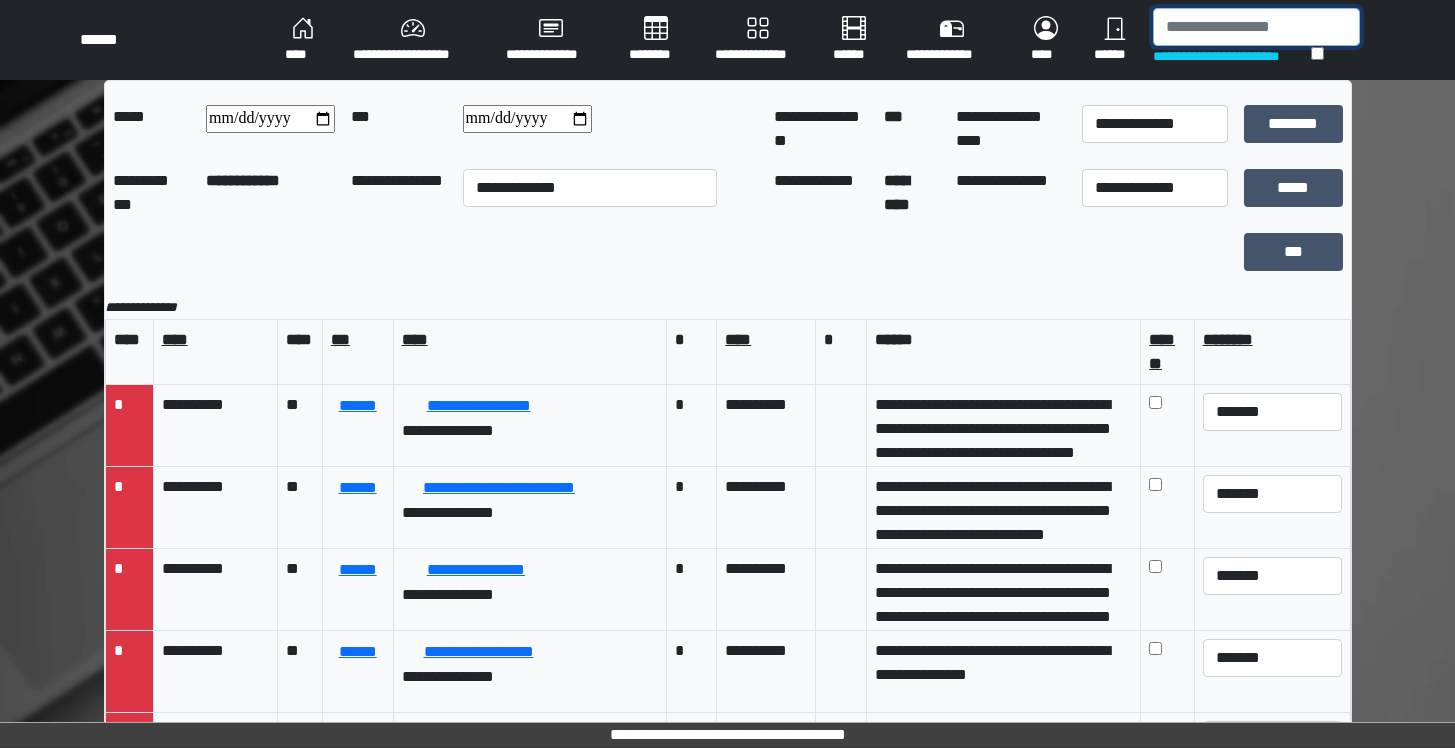 click at bounding box center (1256, 27) 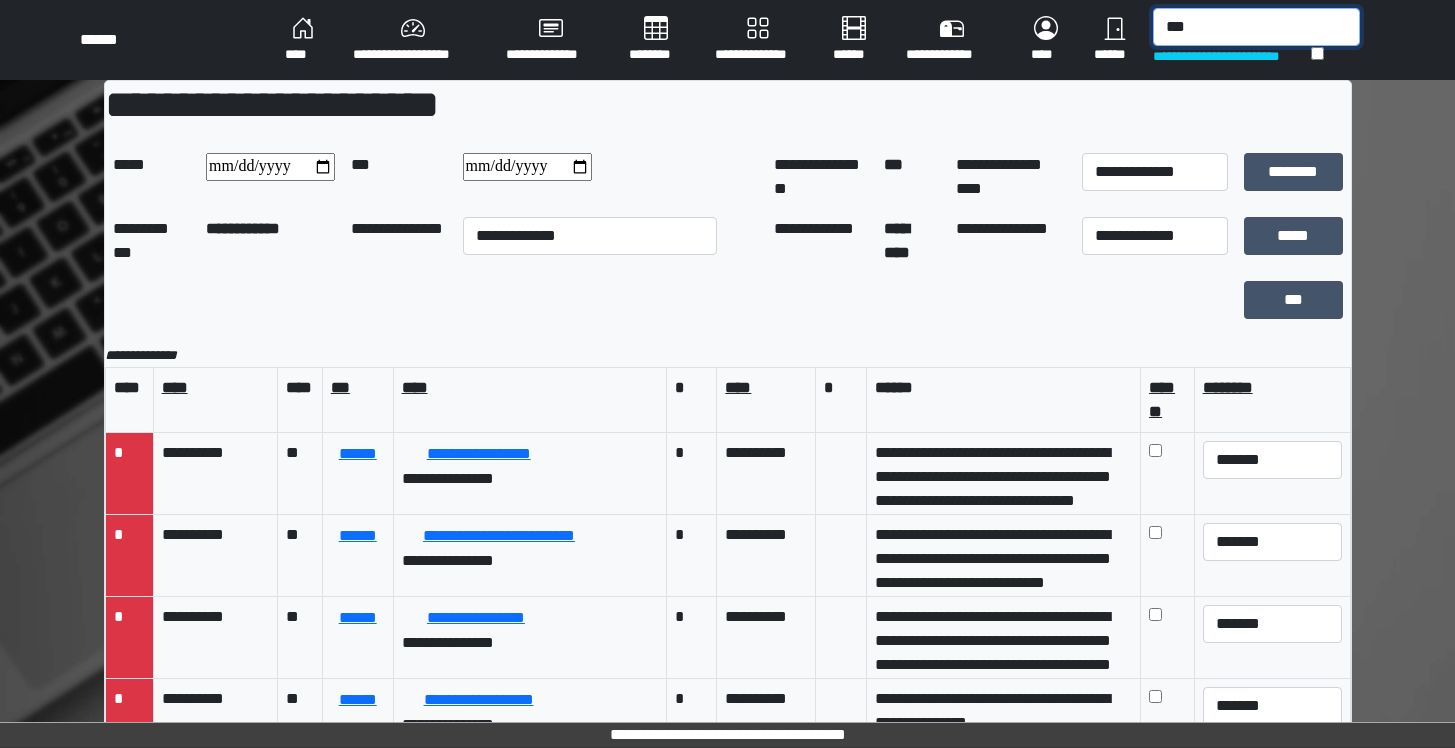type on "***" 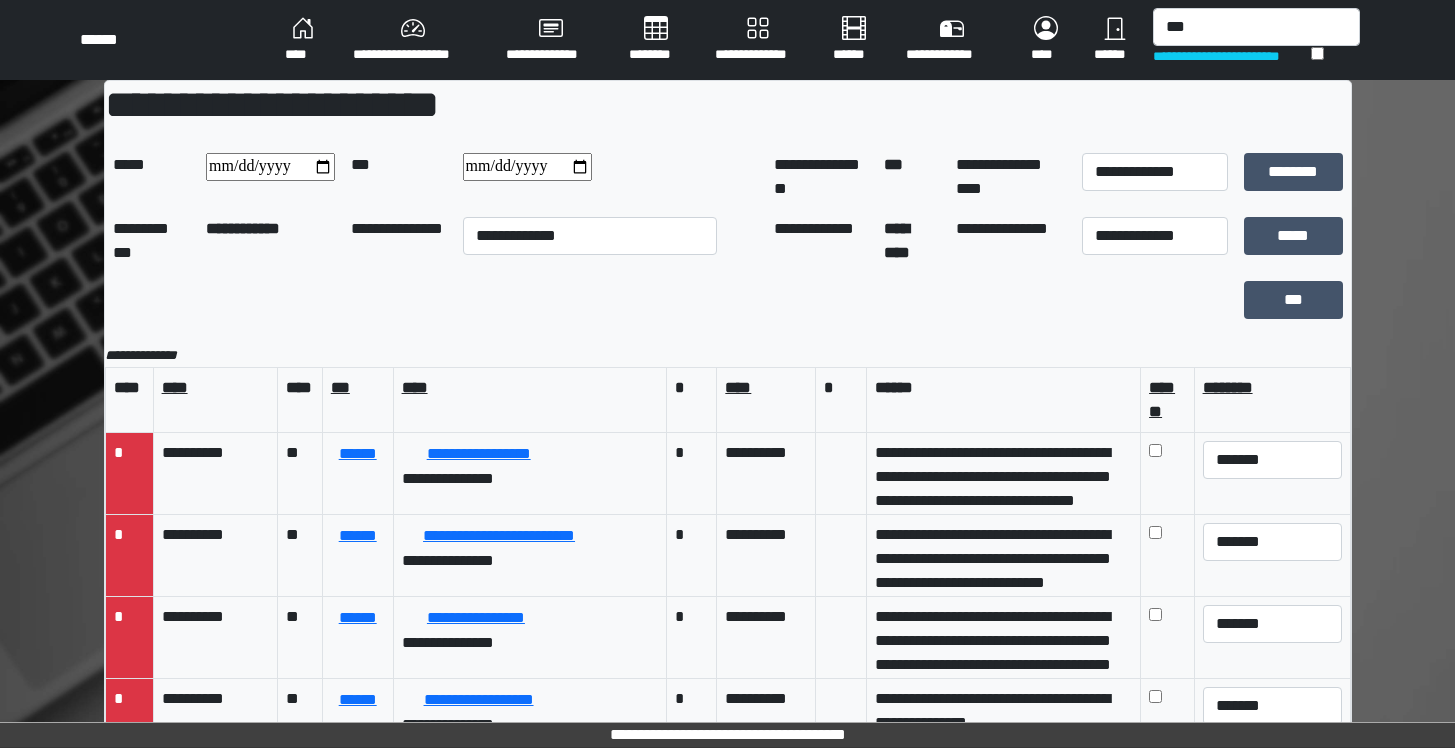click on "****" at bounding box center [303, 40] 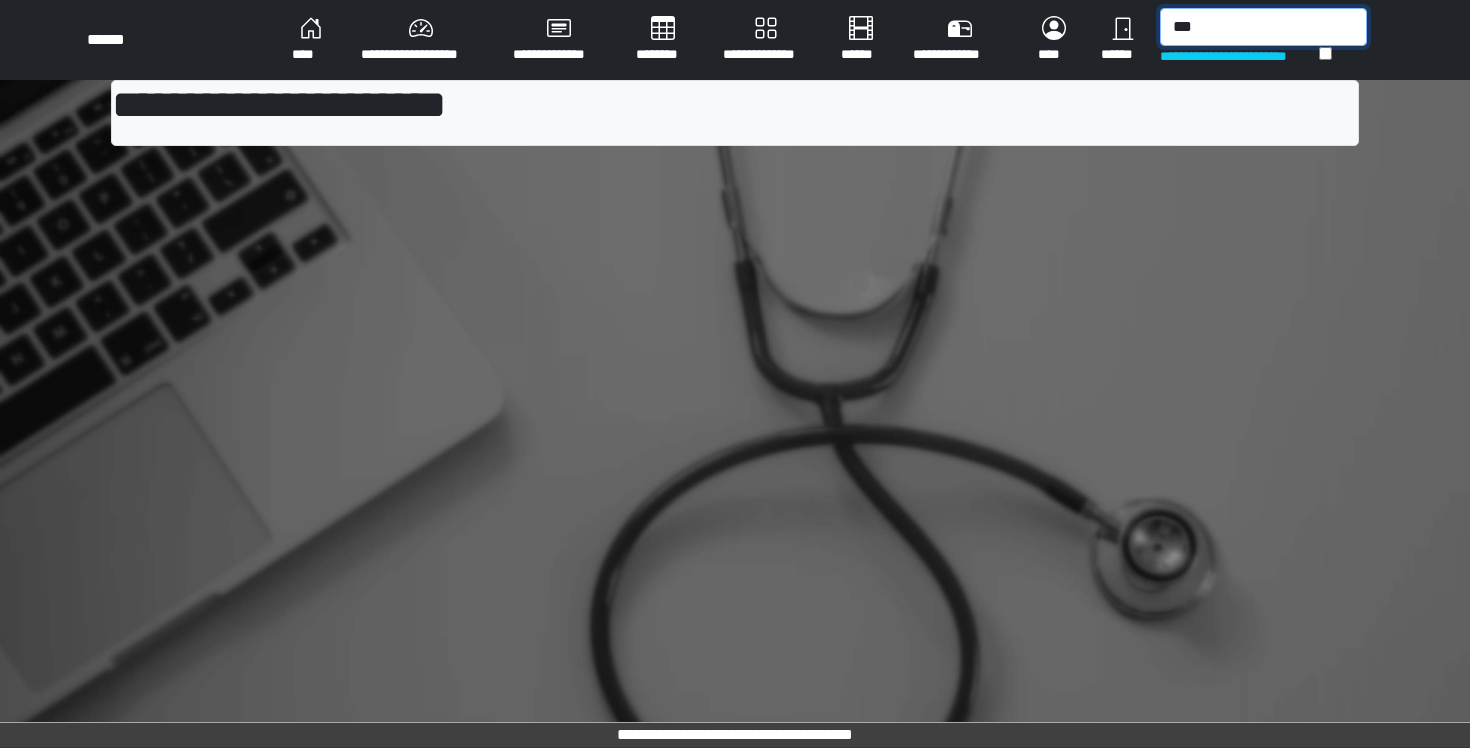 click on "***" at bounding box center (1263, 27) 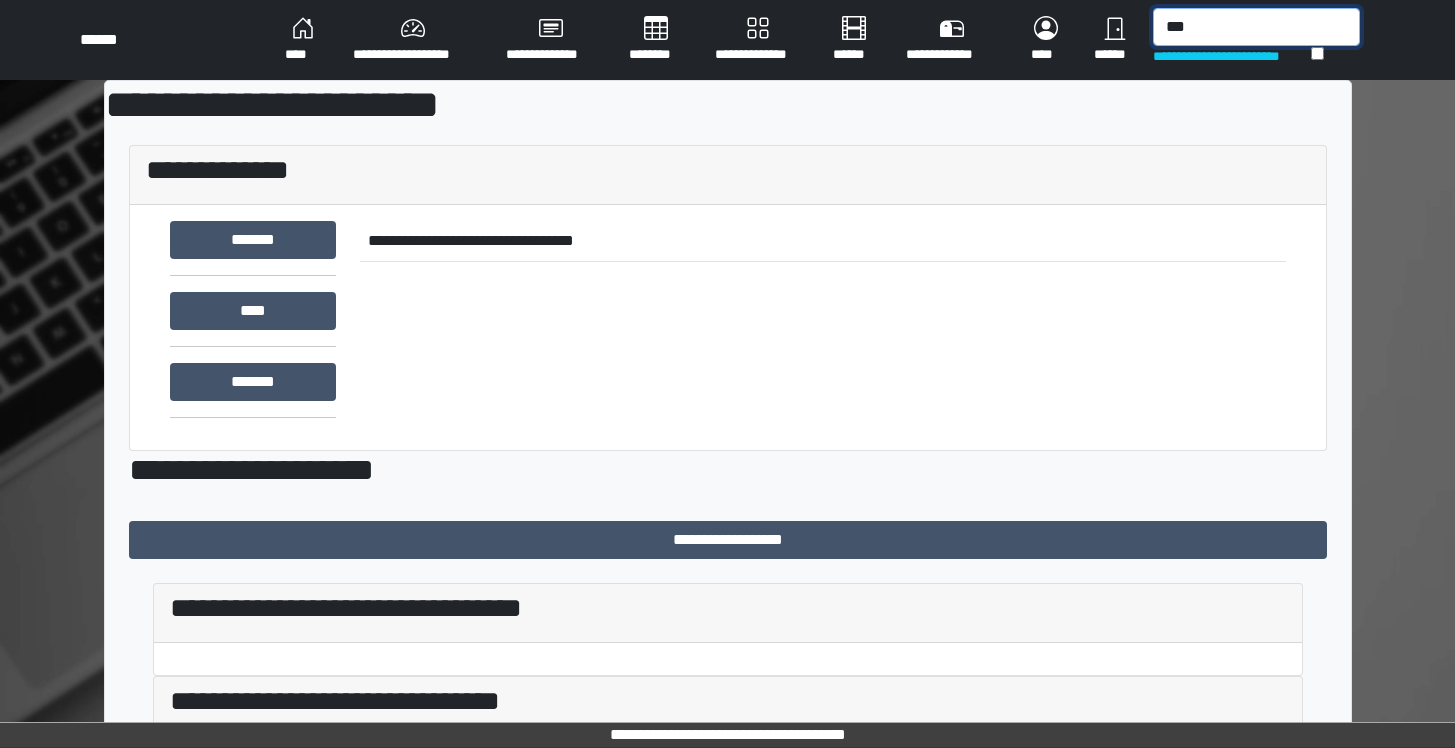 drag, startPoint x: 1207, startPoint y: 28, endPoint x: 1055, endPoint y: 31, distance: 152.0296 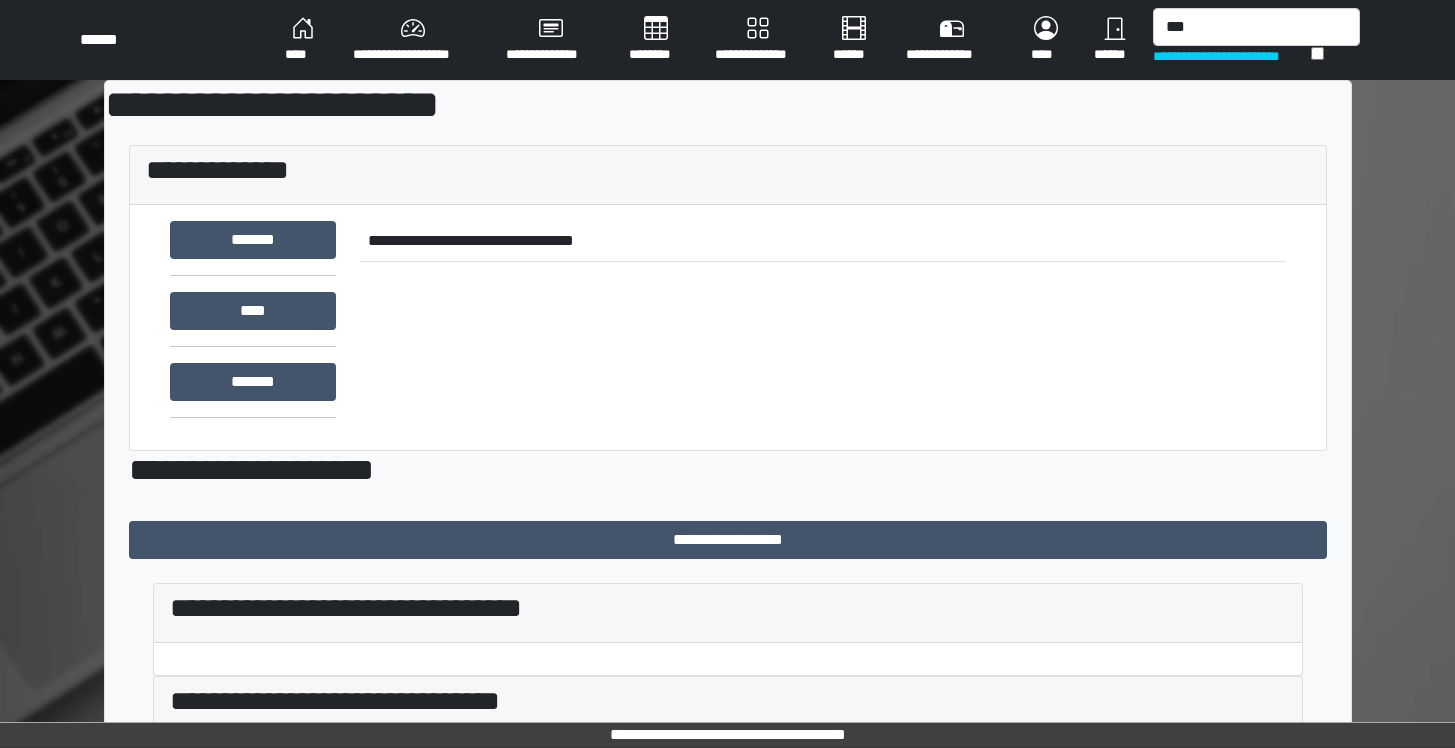 click on "**********" at bounding box center [728, 791] 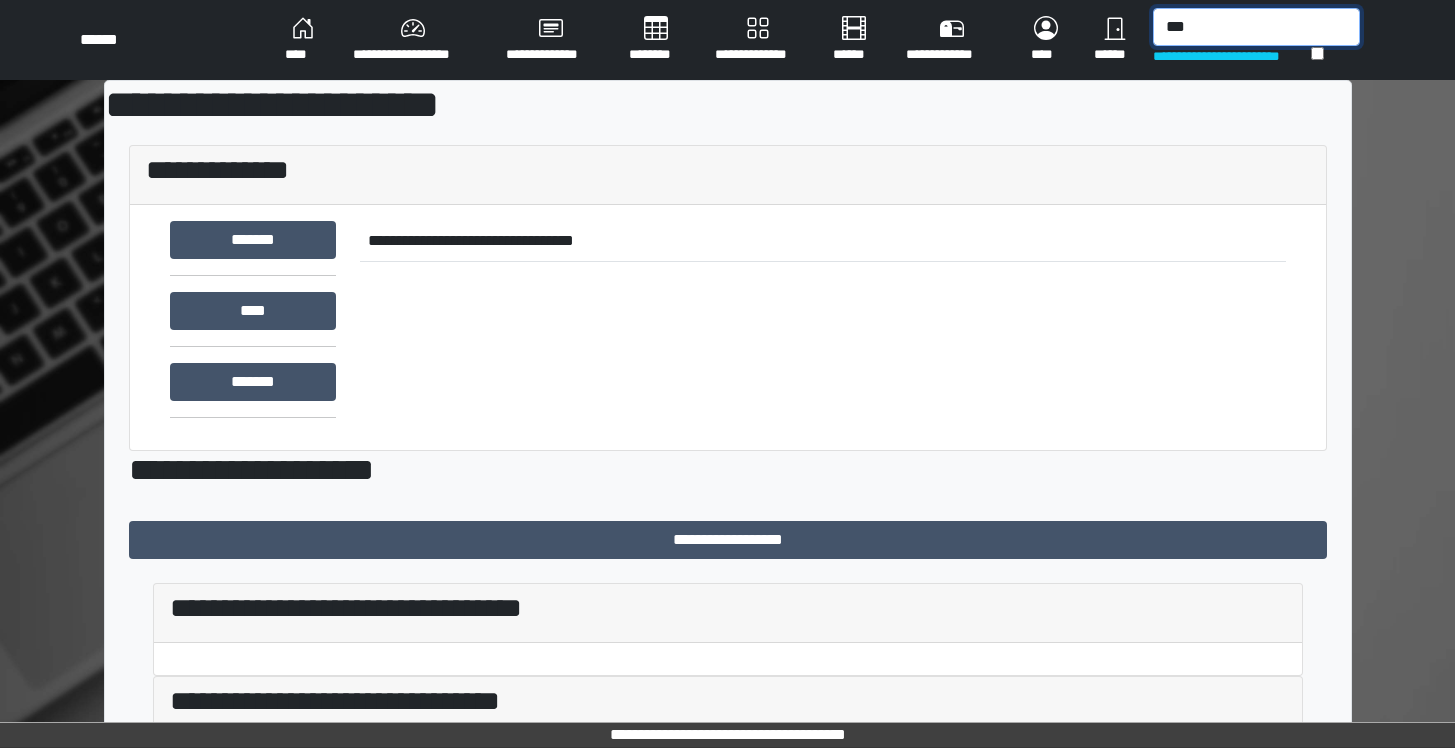 click on "***" at bounding box center (1256, 27) 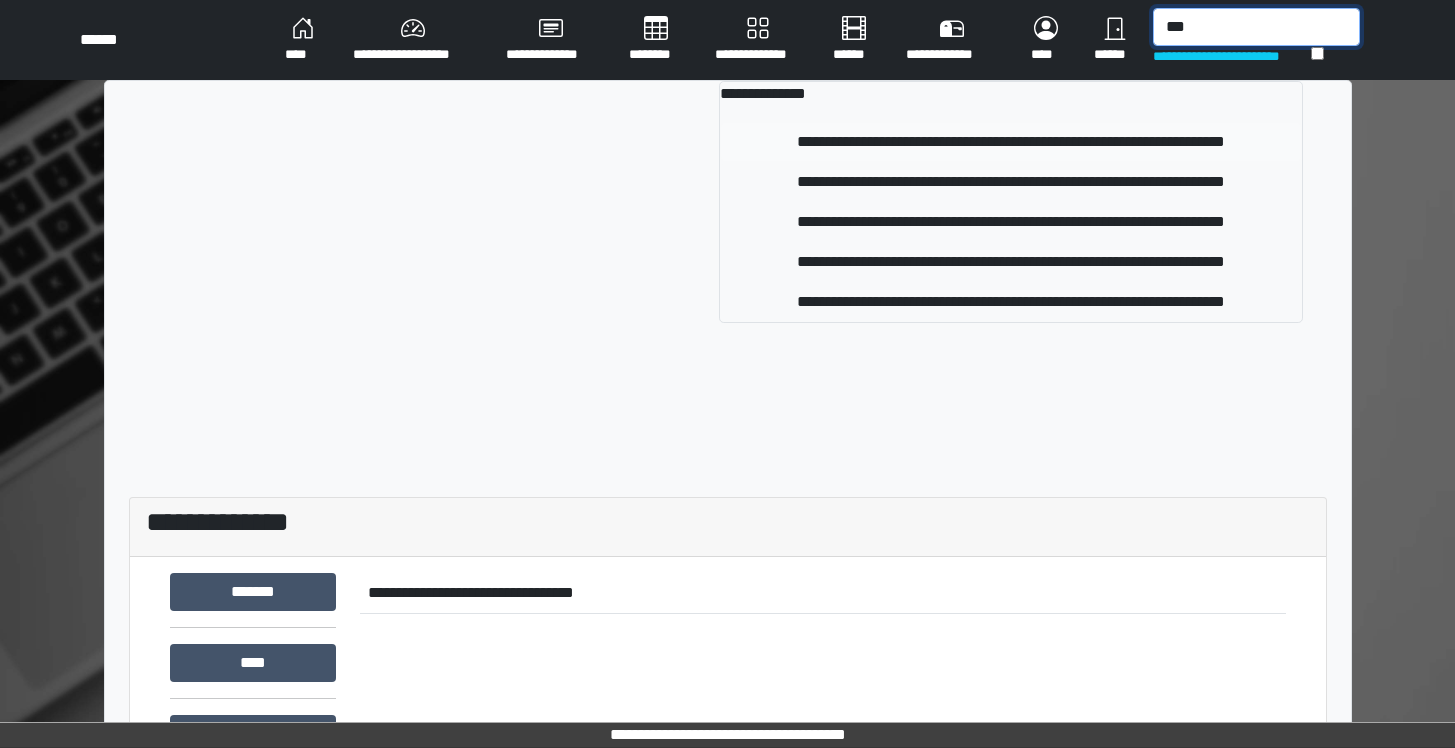 type on "***" 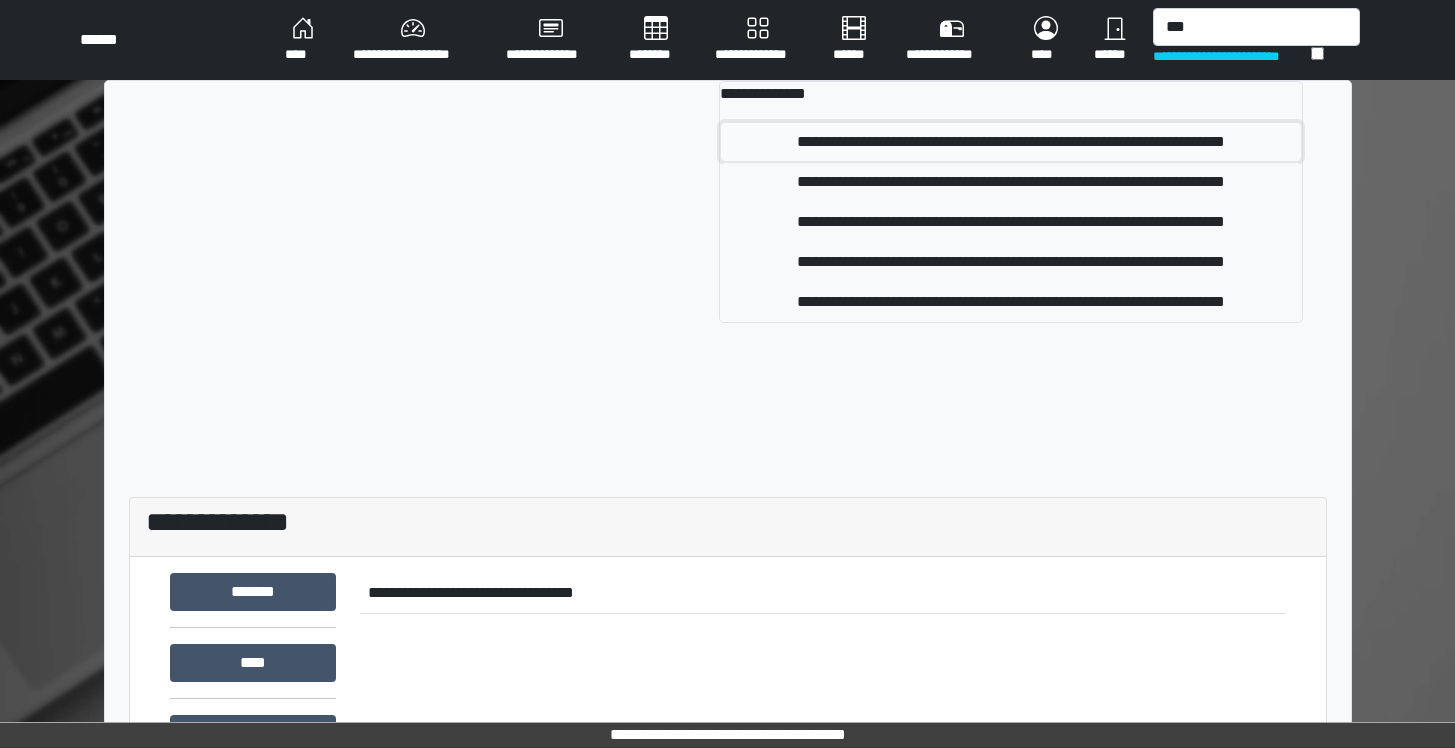click on "**********" at bounding box center [1010, 142] 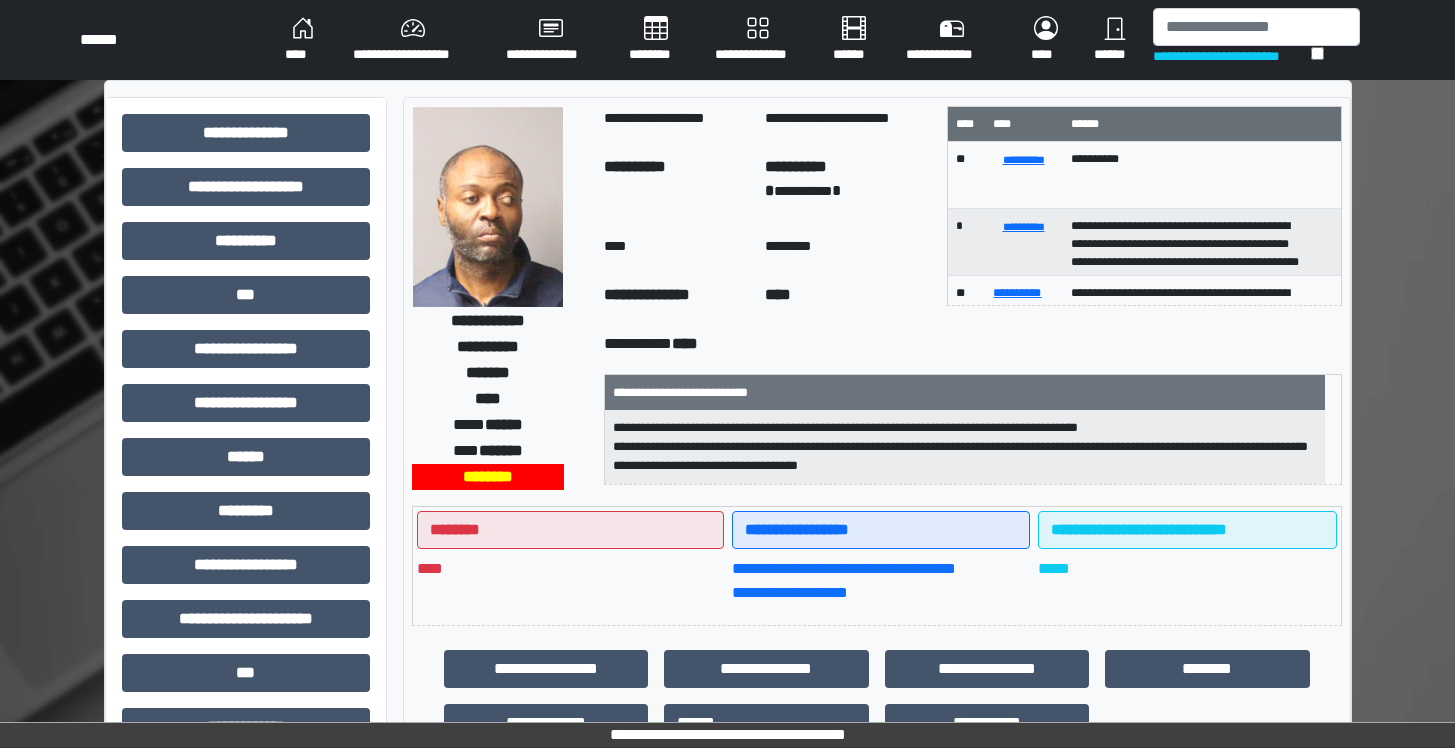 scroll, scrollTop: 40, scrollLeft: 0, axis: vertical 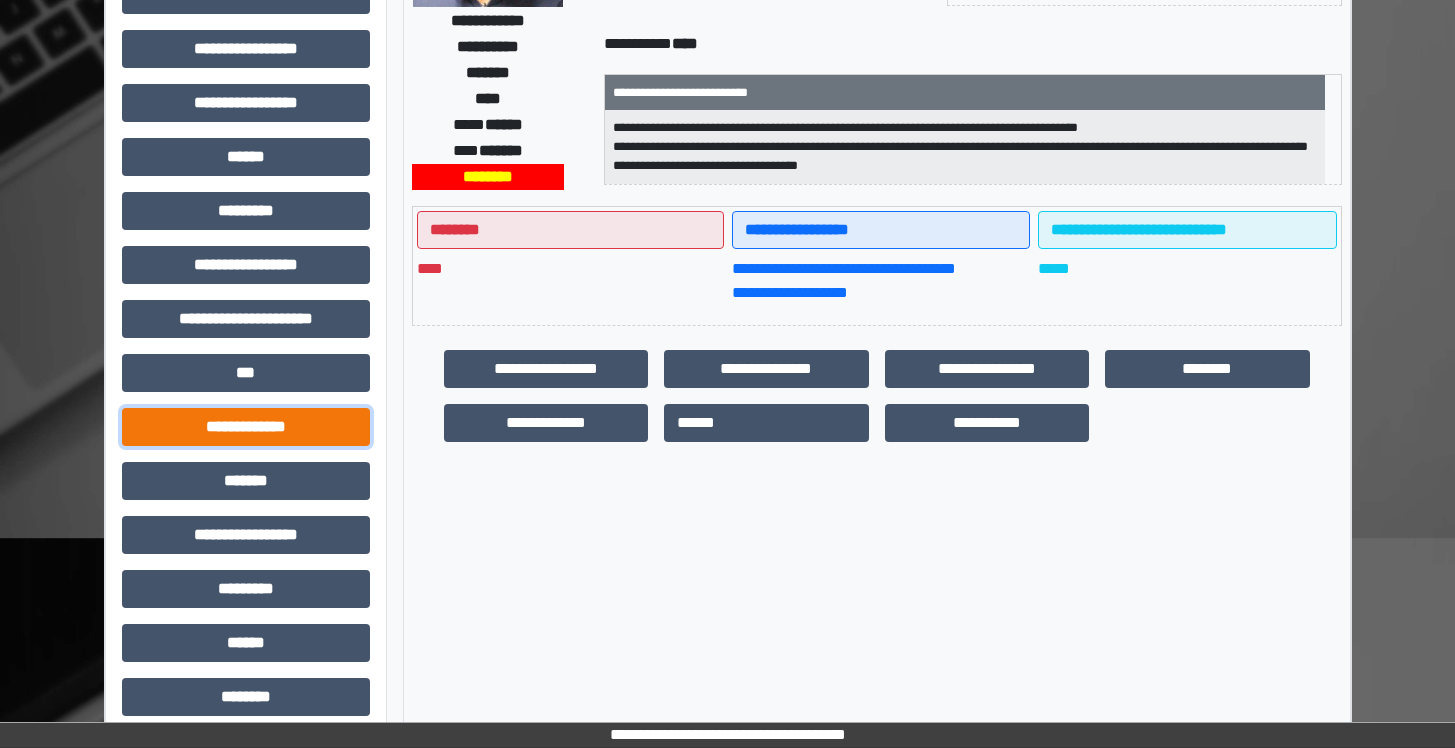 click on "**********" at bounding box center (246, 427) 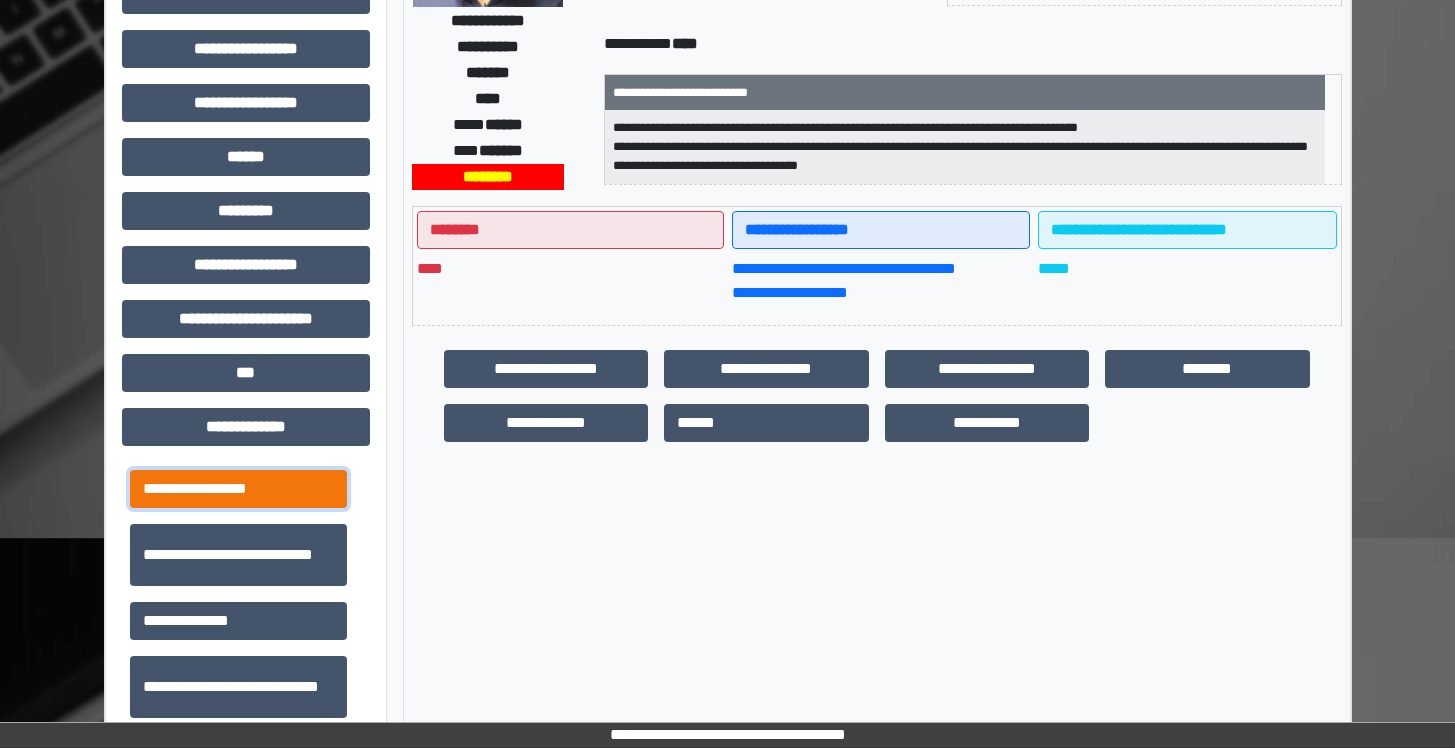 click on "**********" at bounding box center [238, 489] 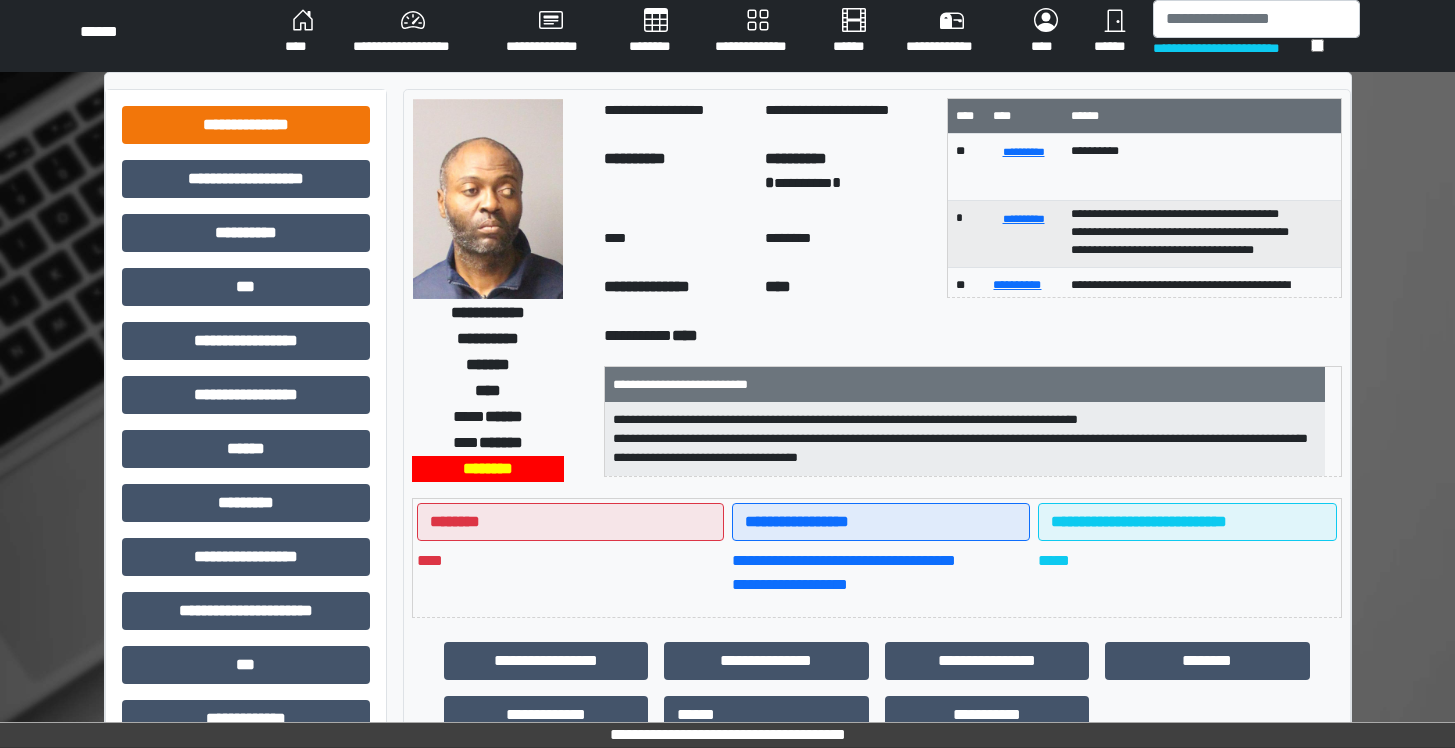 scroll, scrollTop: 0, scrollLeft: 0, axis: both 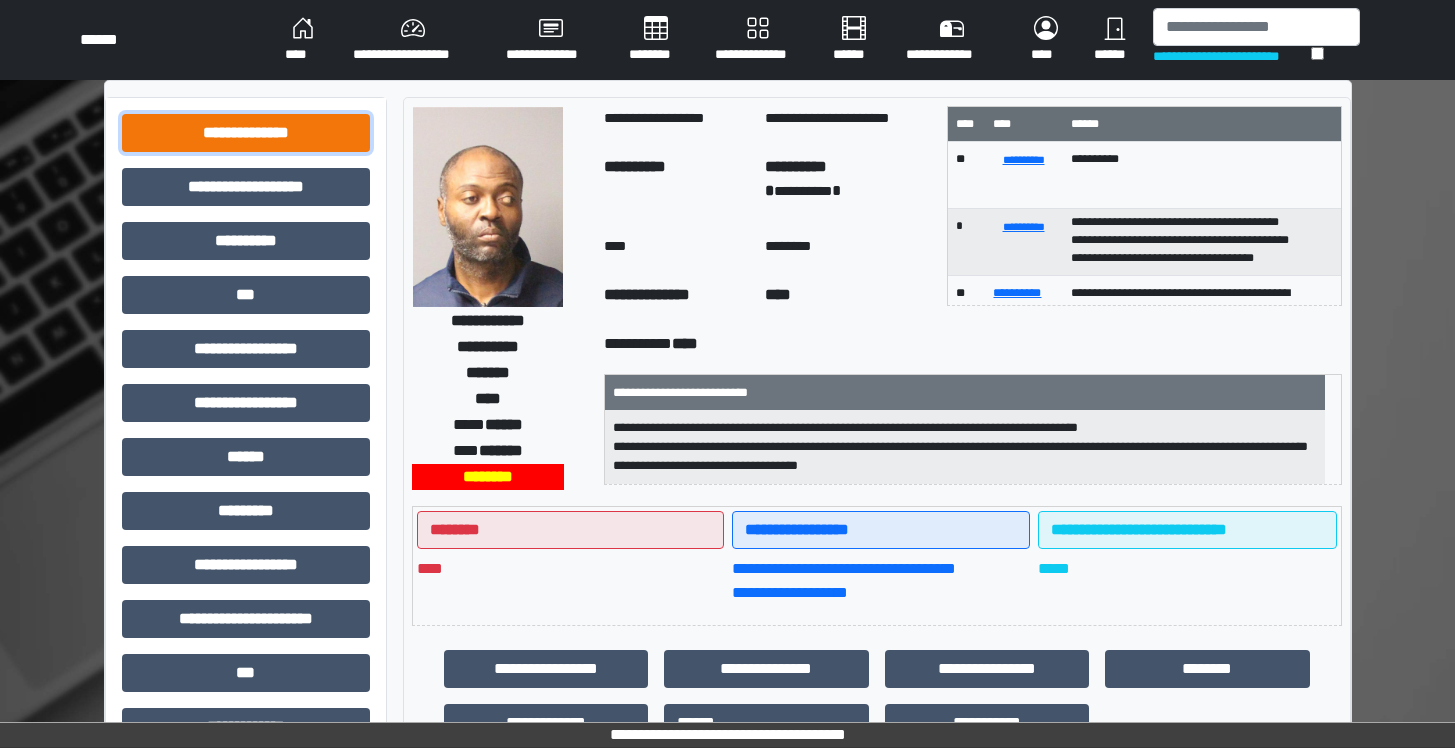 click on "**********" at bounding box center (246, 133) 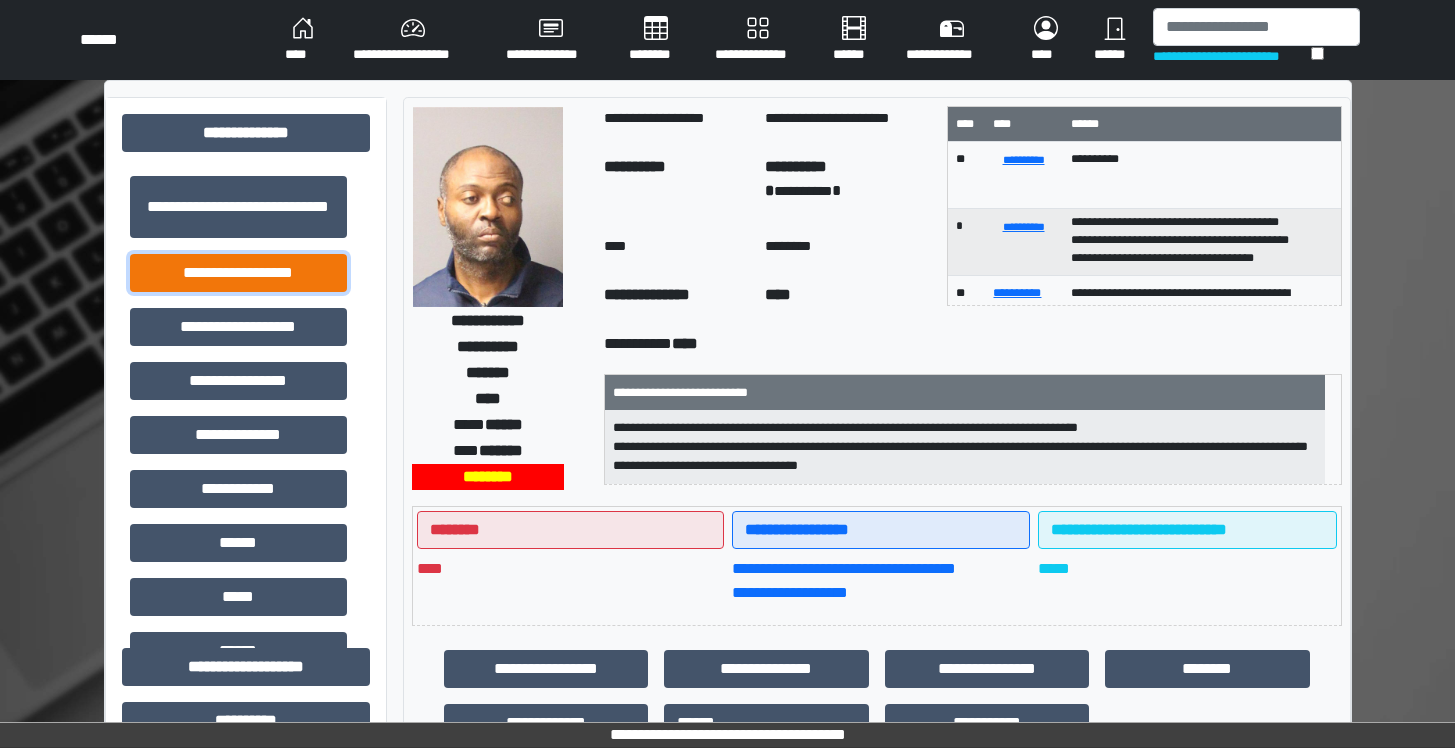 click on "**********" at bounding box center [238, 273] 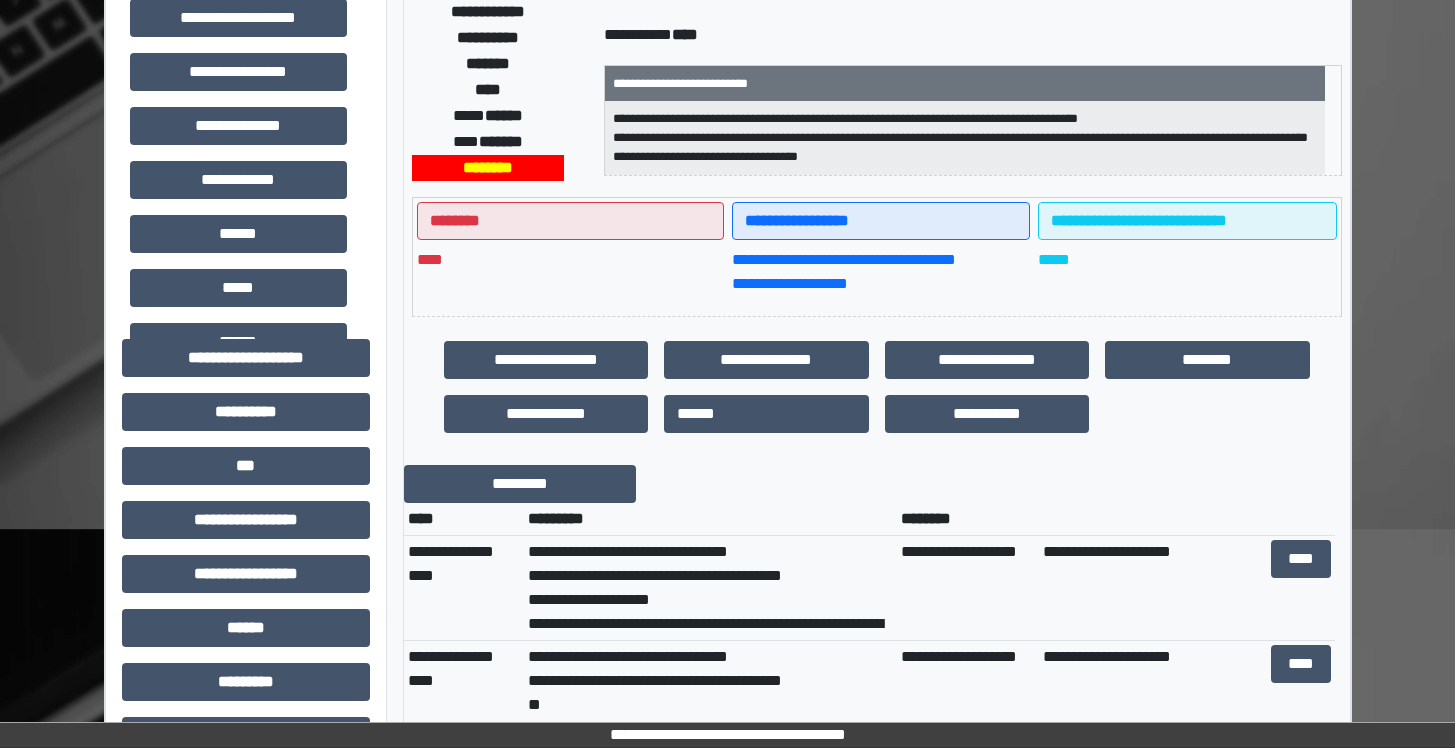 scroll, scrollTop: 400, scrollLeft: 0, axis: vertical 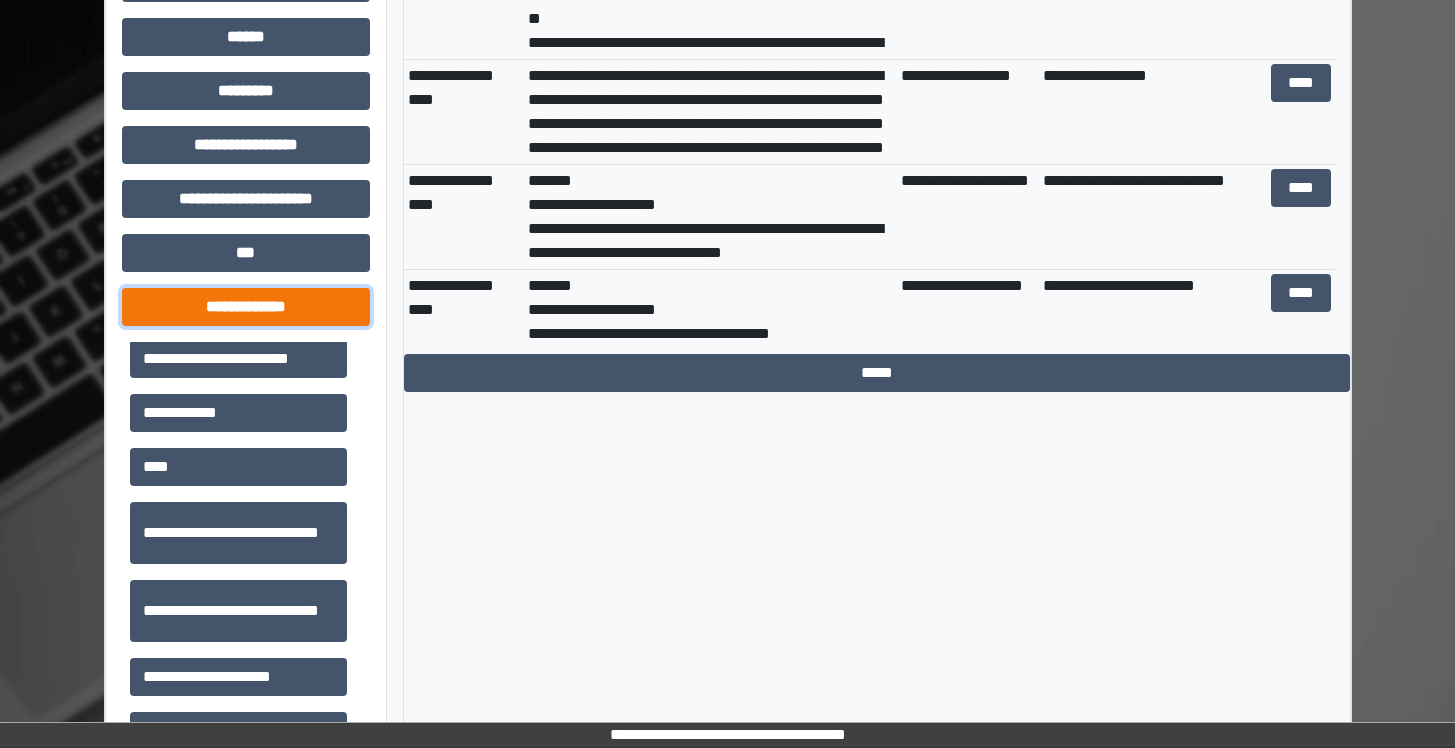 click on "**********" at bounding box center [246, 307] 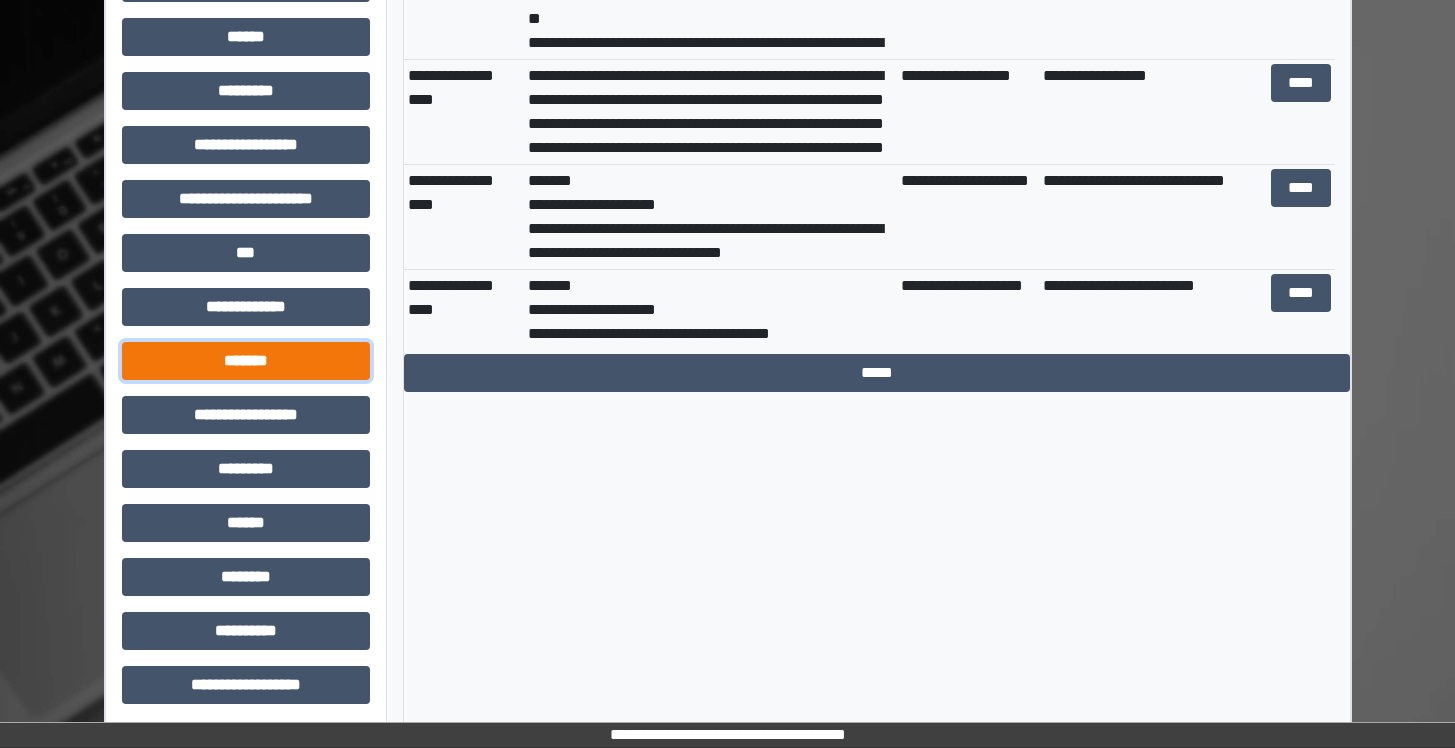 click on "*******" at bounding box center (246, 361) 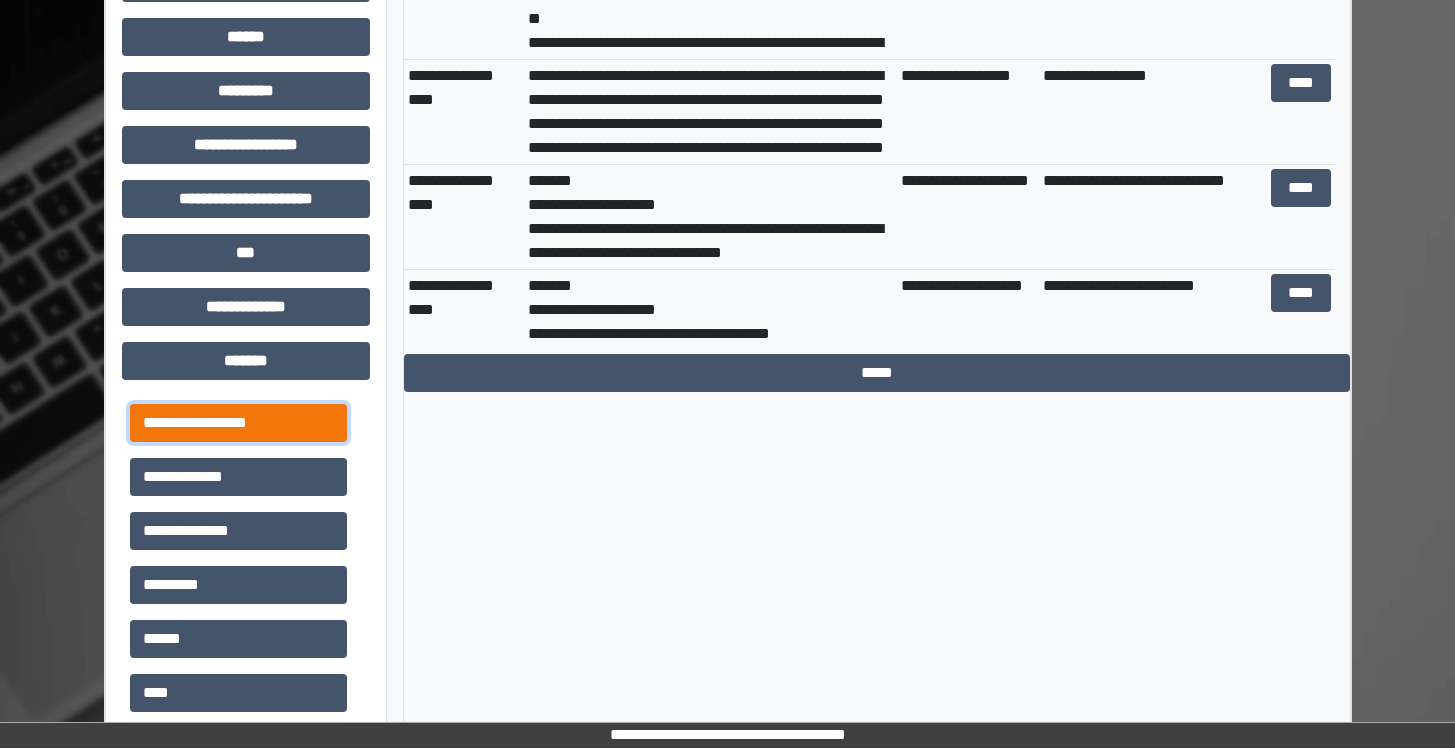click on "**********" at bounding box center (238, 423) 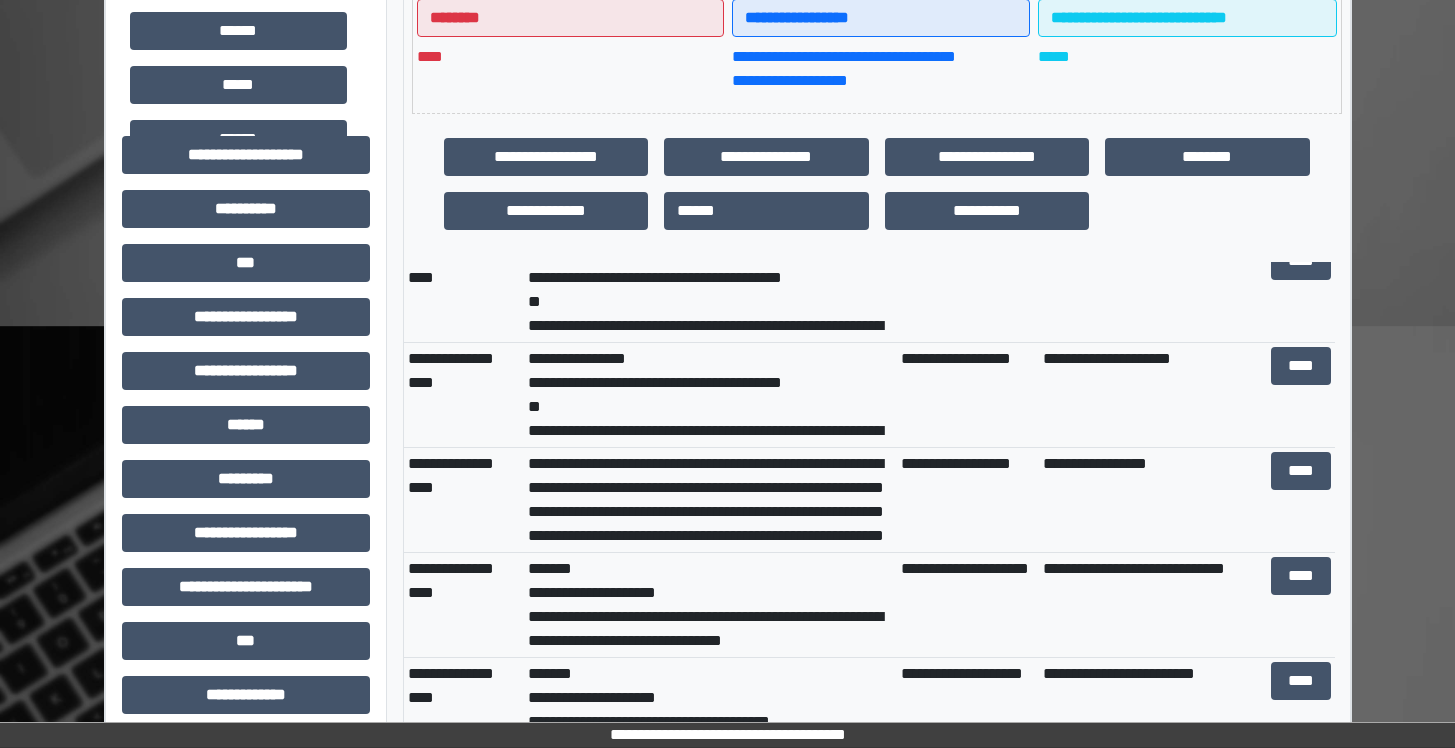 scroll, scrollTop: 500, scrollLeft: 0, axis: vertical 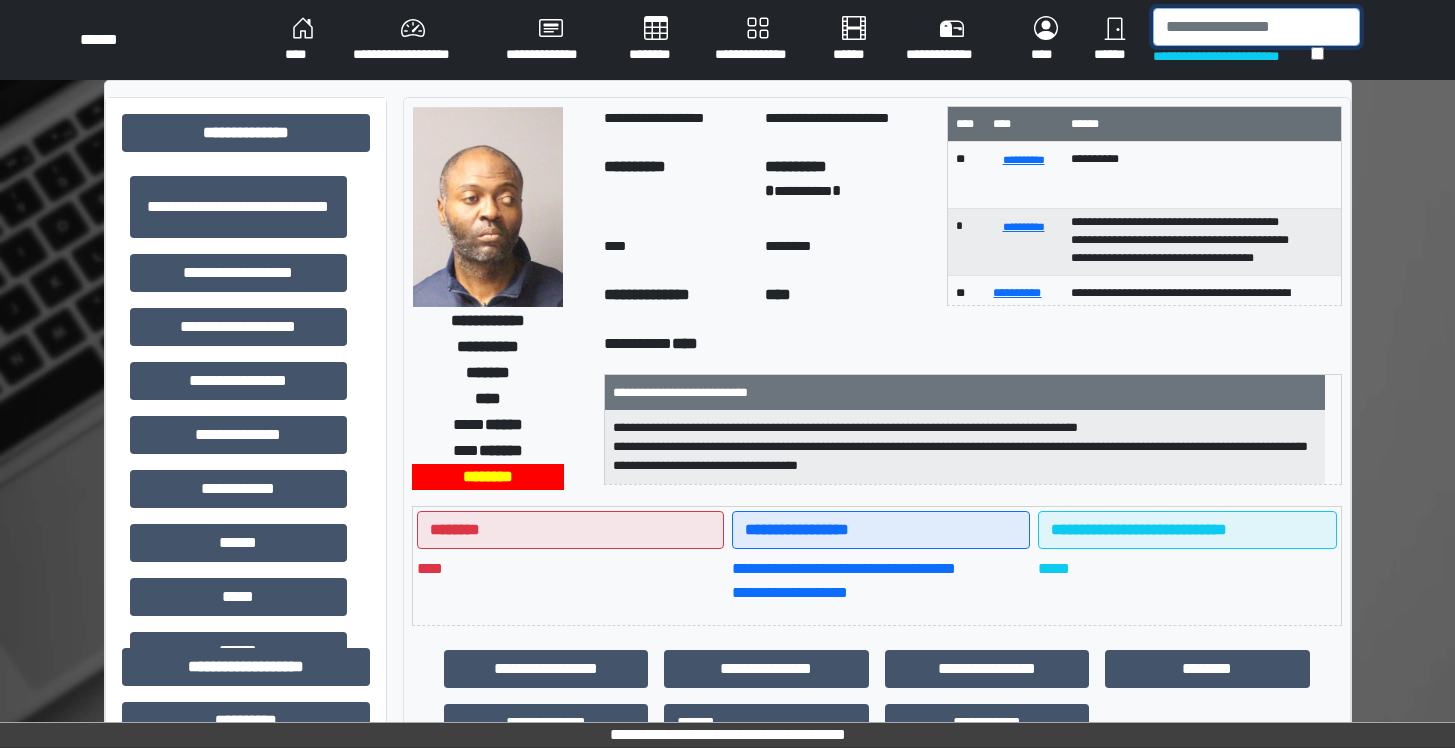 click at bounding box center (1256, 27) 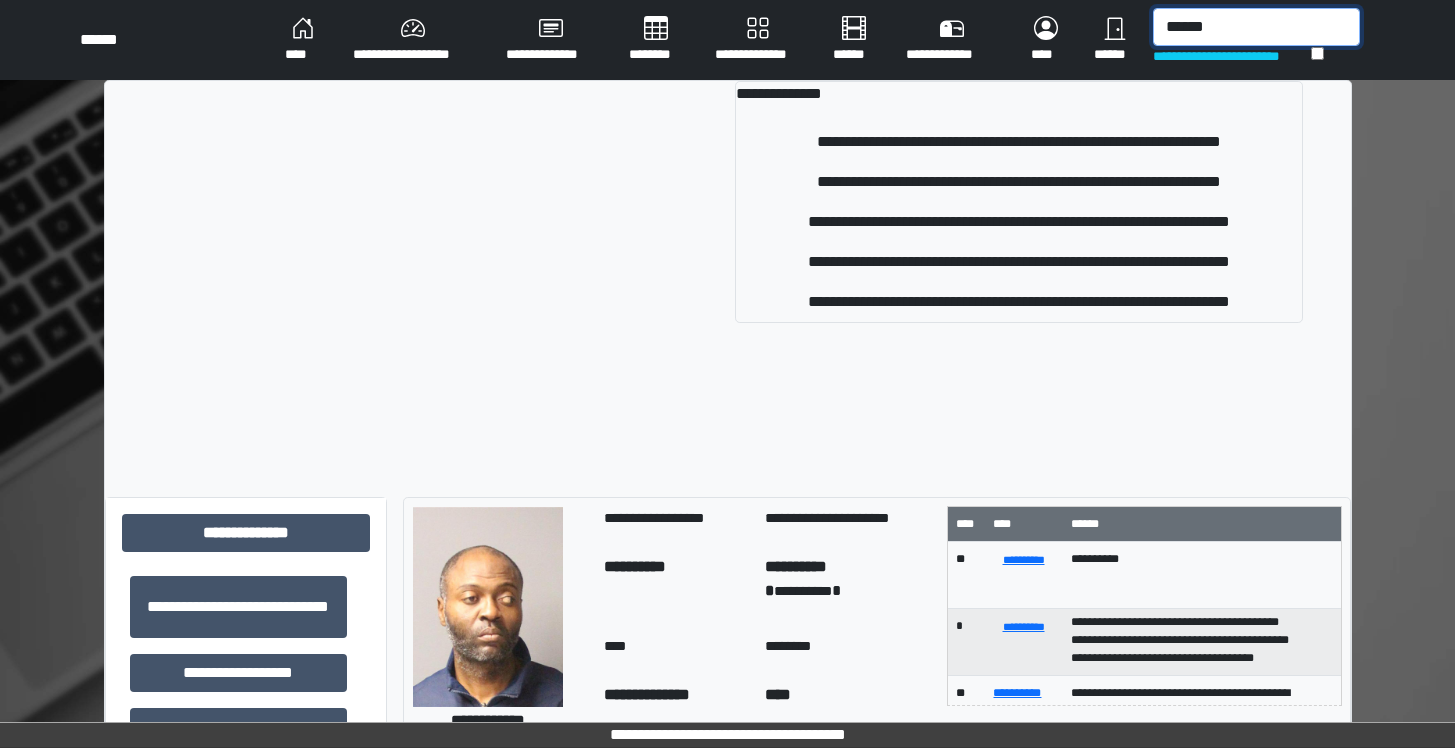 type on "******" 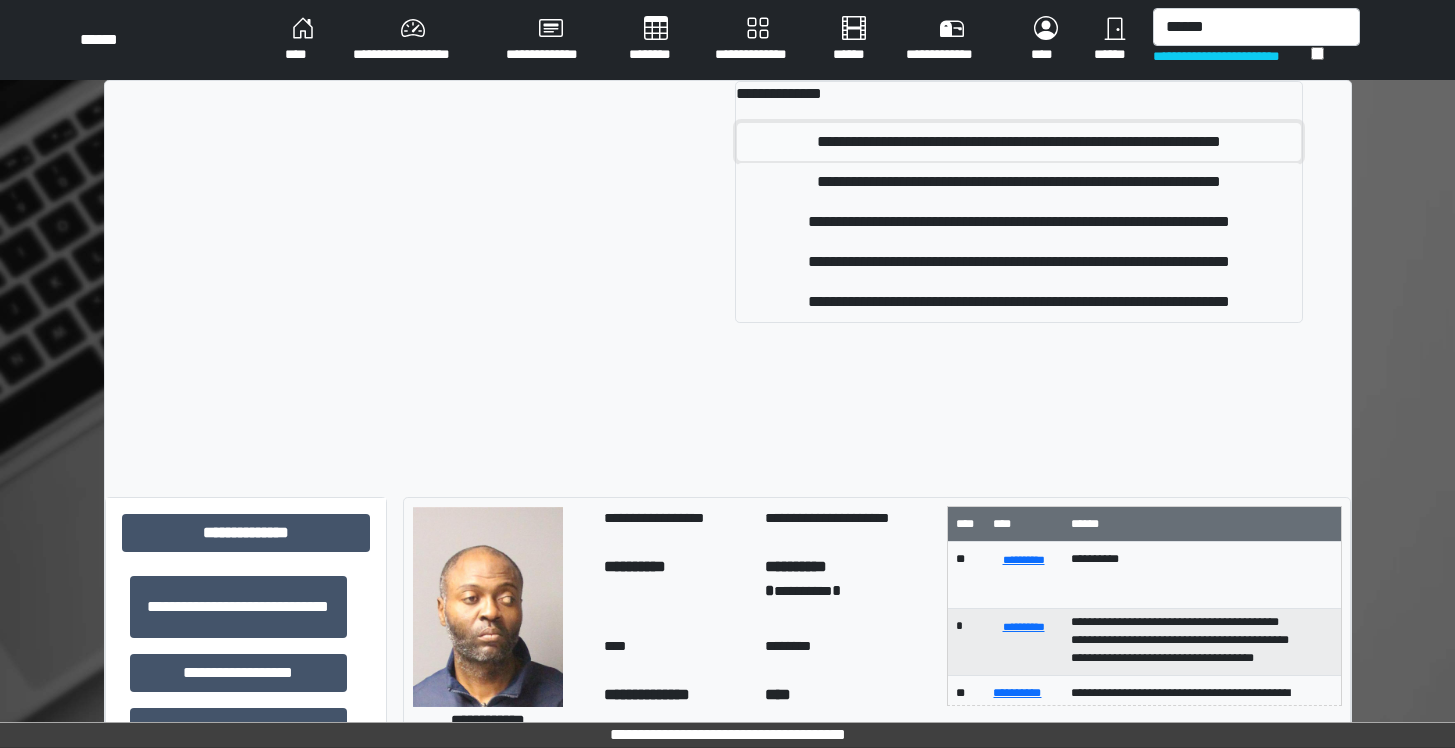 click on "**********" at bounding box center (1019, 142) 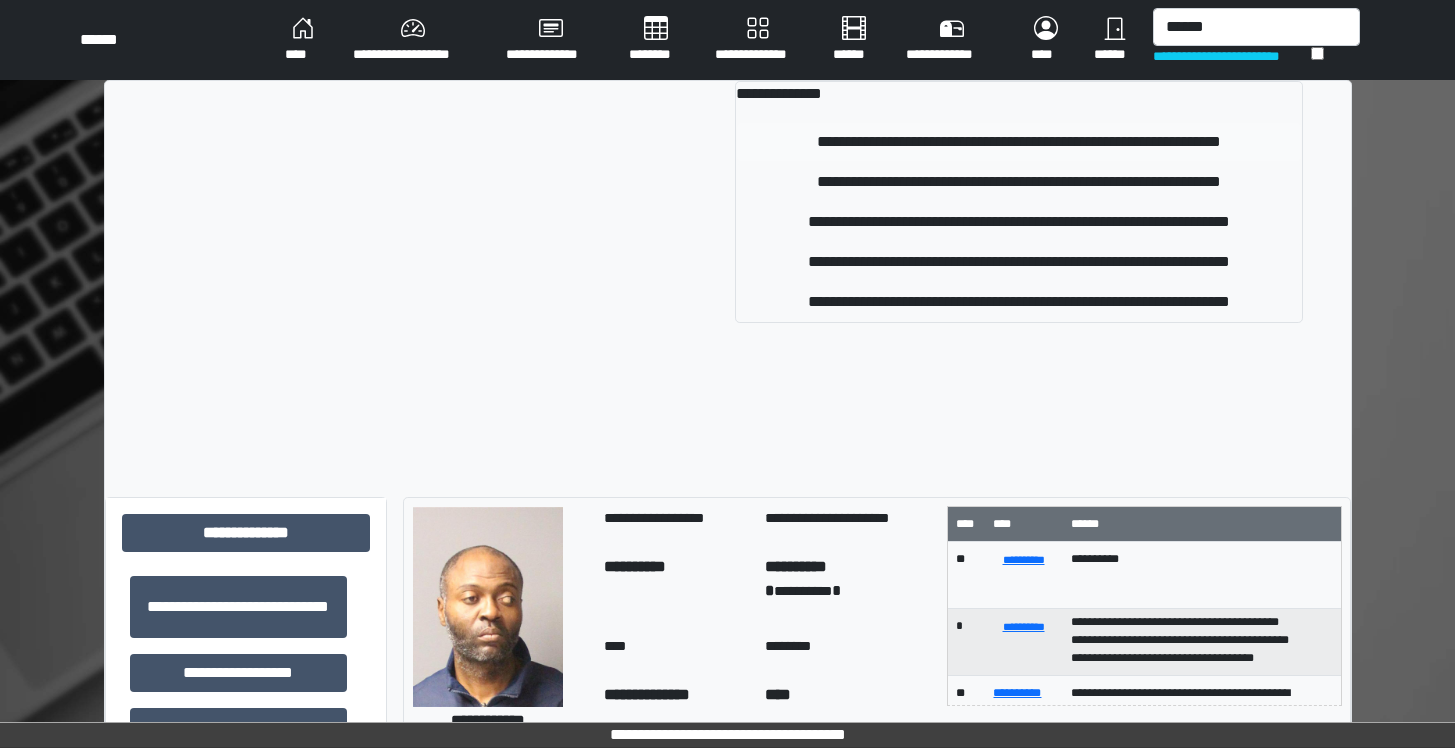 type 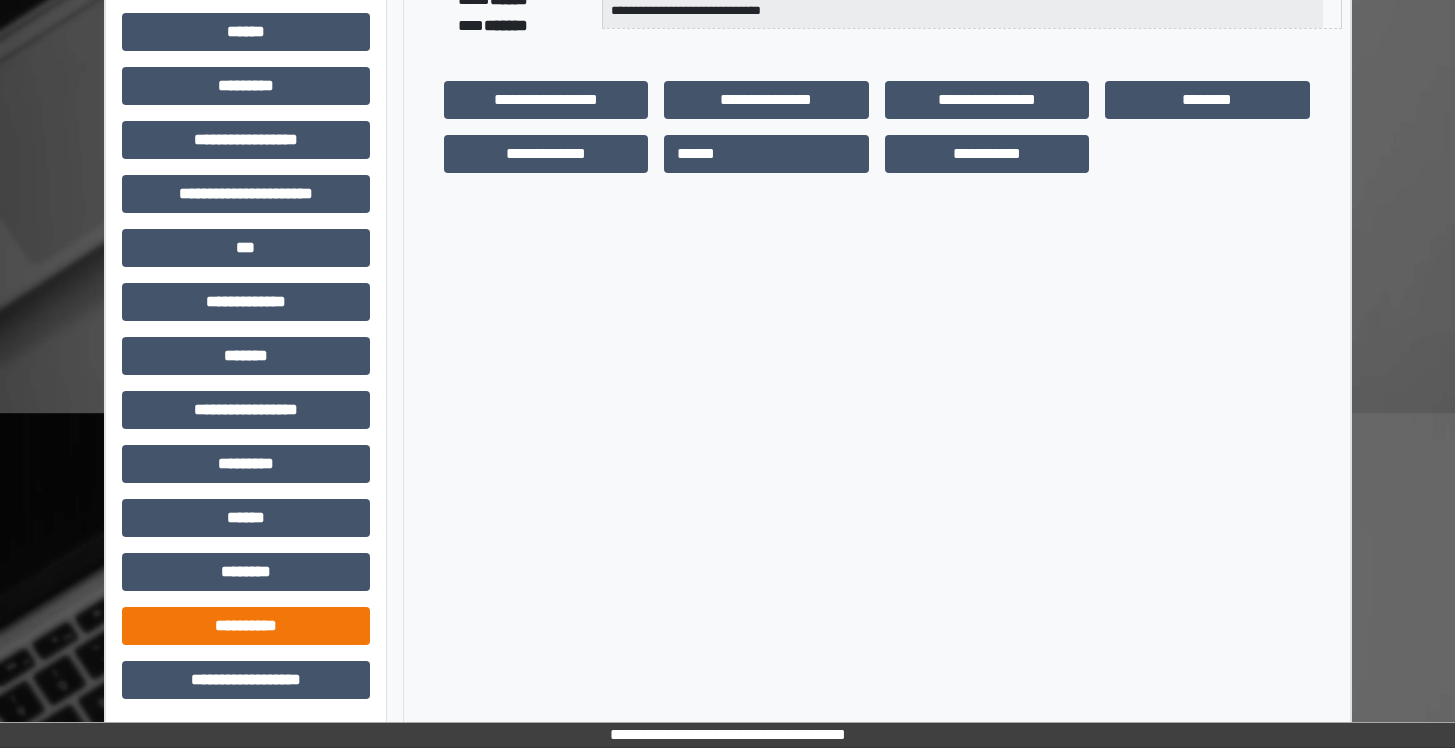 scroll, scrollTop: 426, scrollLeft: 0, axis: vertical 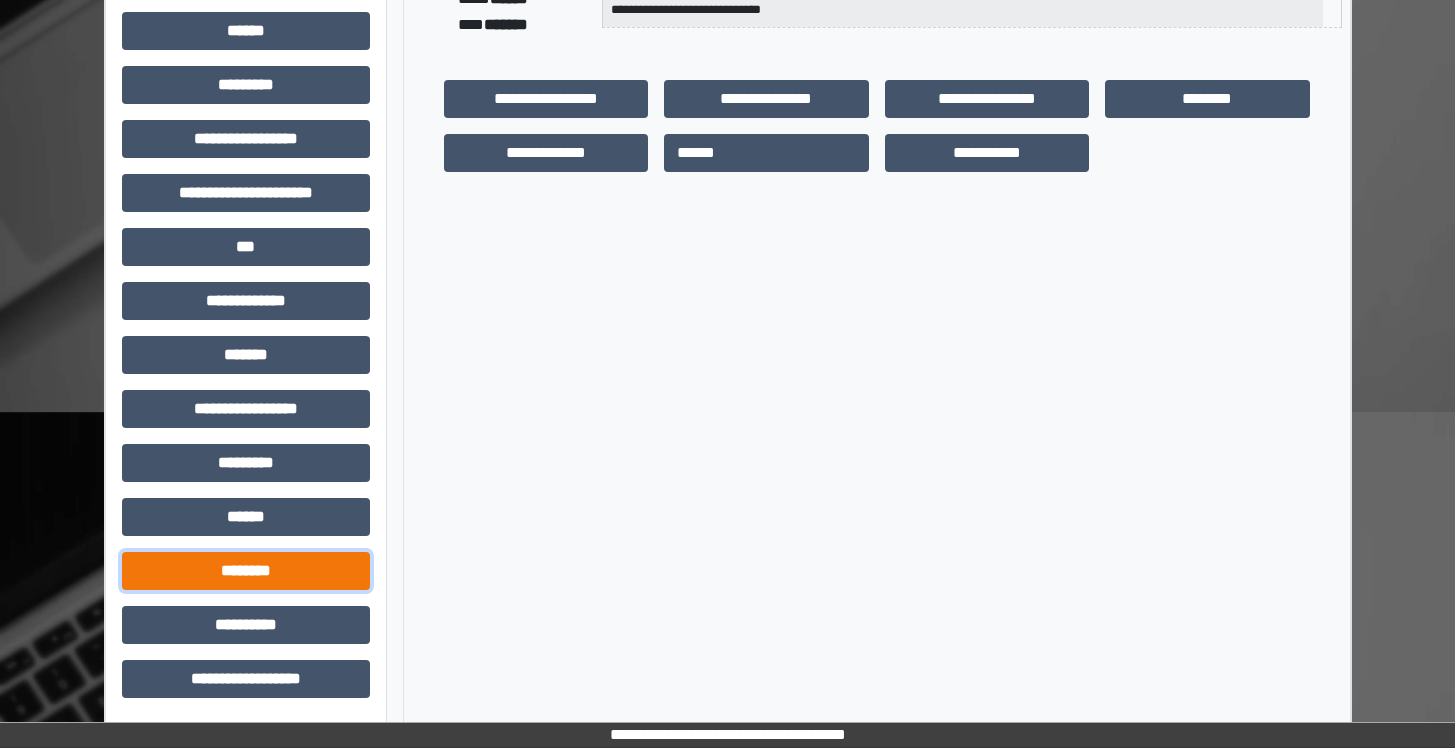 click on "********" at bounding box center (246, 571) 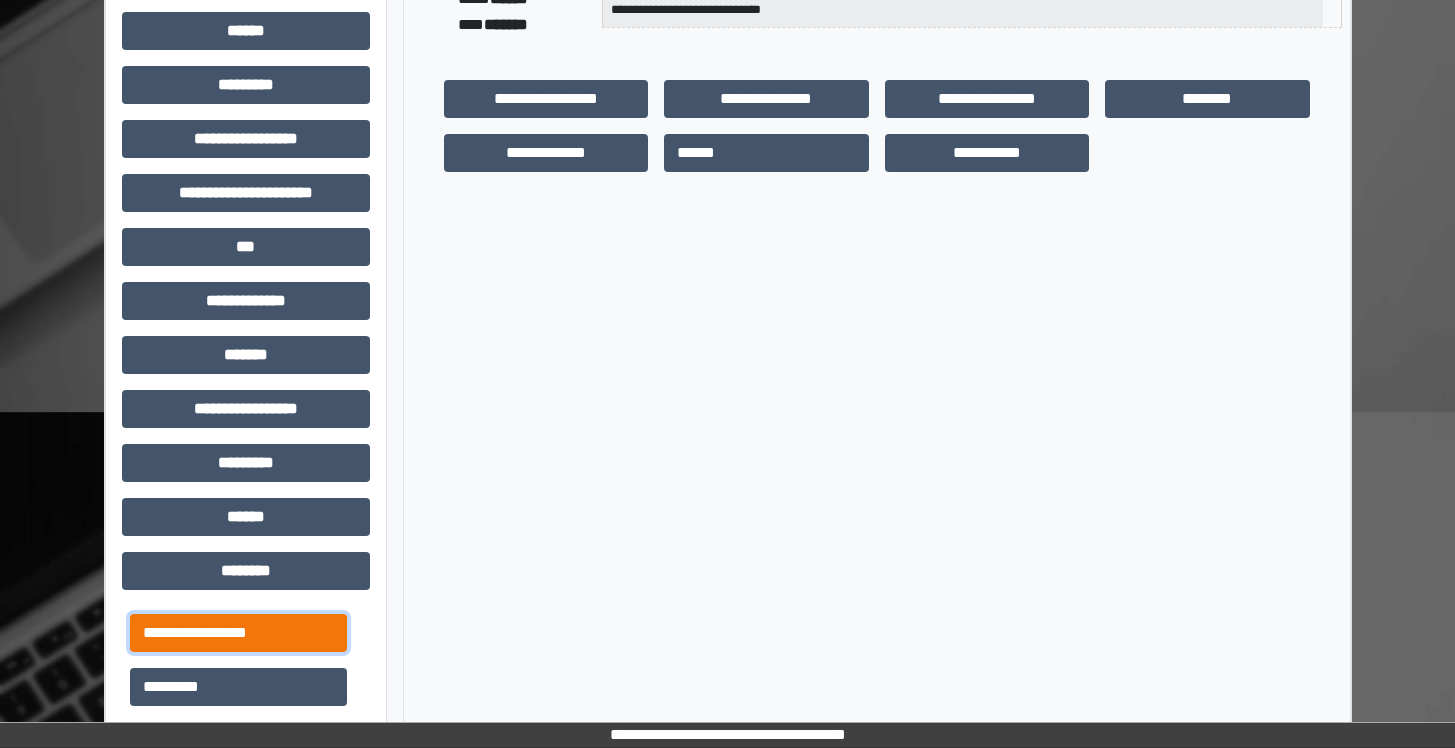 click on "**********" at bounding box center (238, 633) 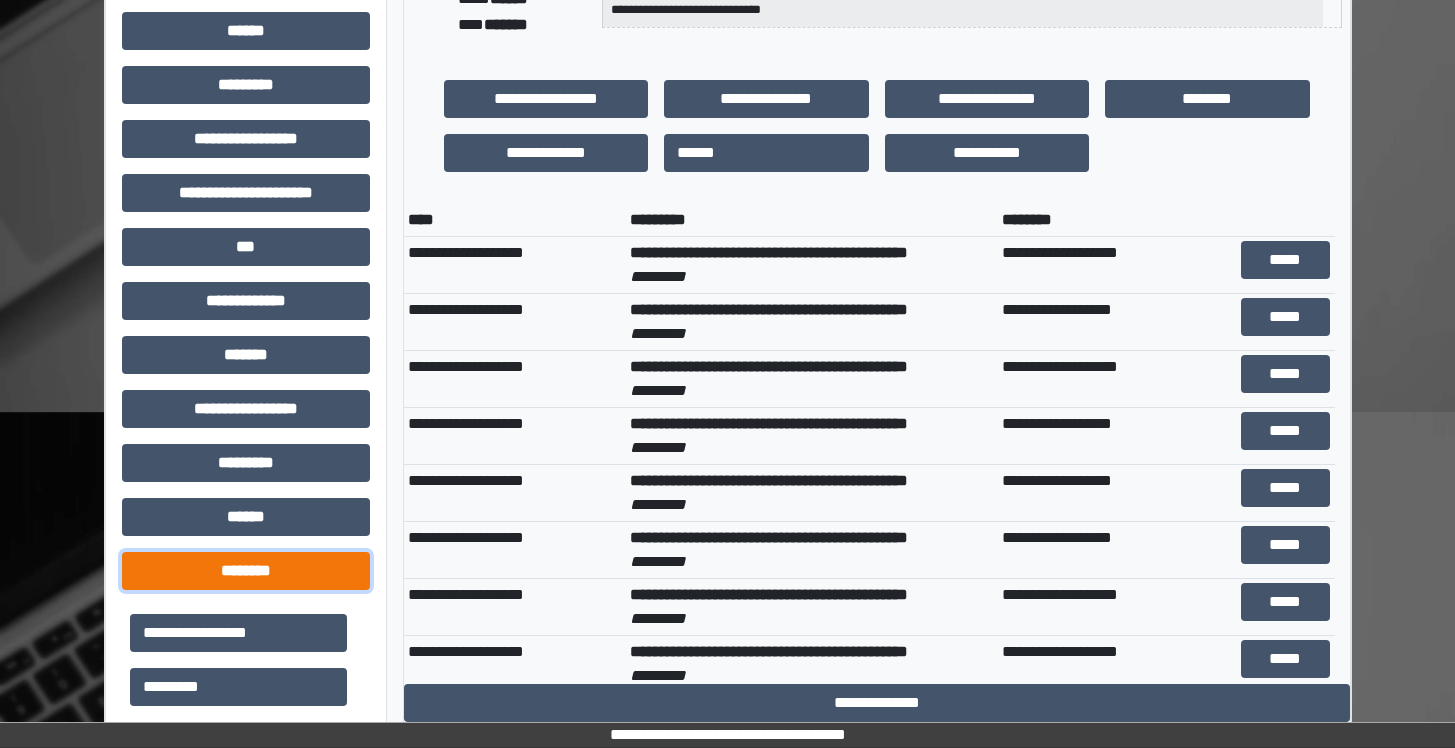 click on "********" at bounding box center [246, 571] 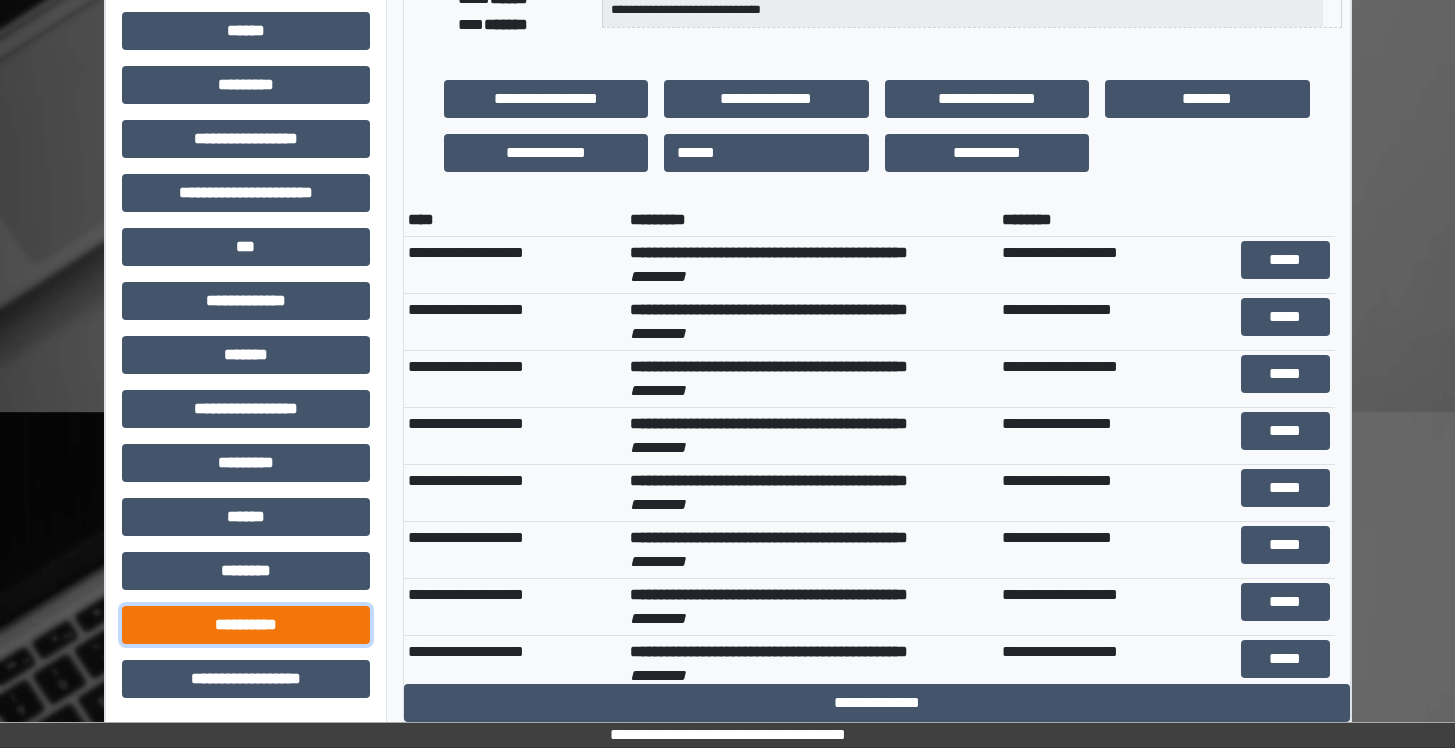 click on "**********" at bounding box center (246, 625) 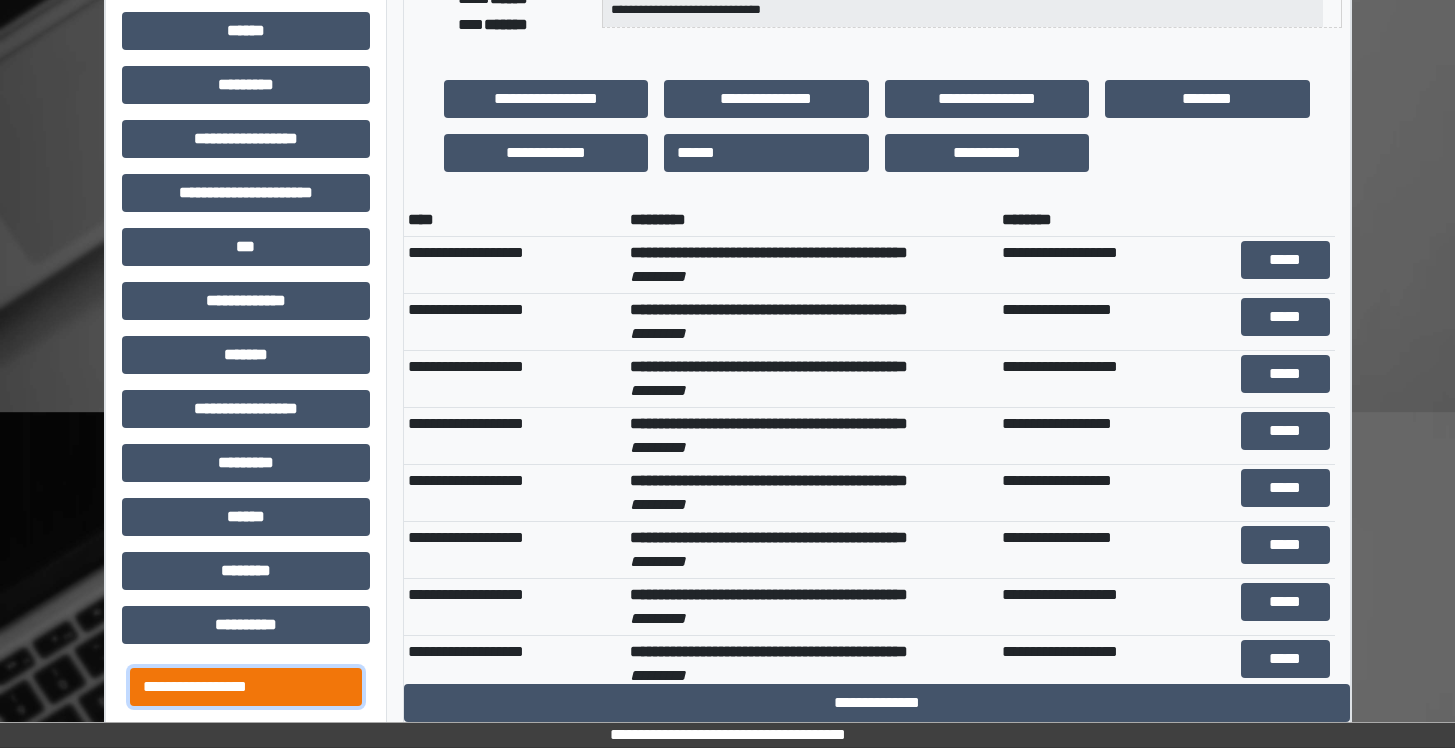 click on "**********" at bounding box center (246, 687) 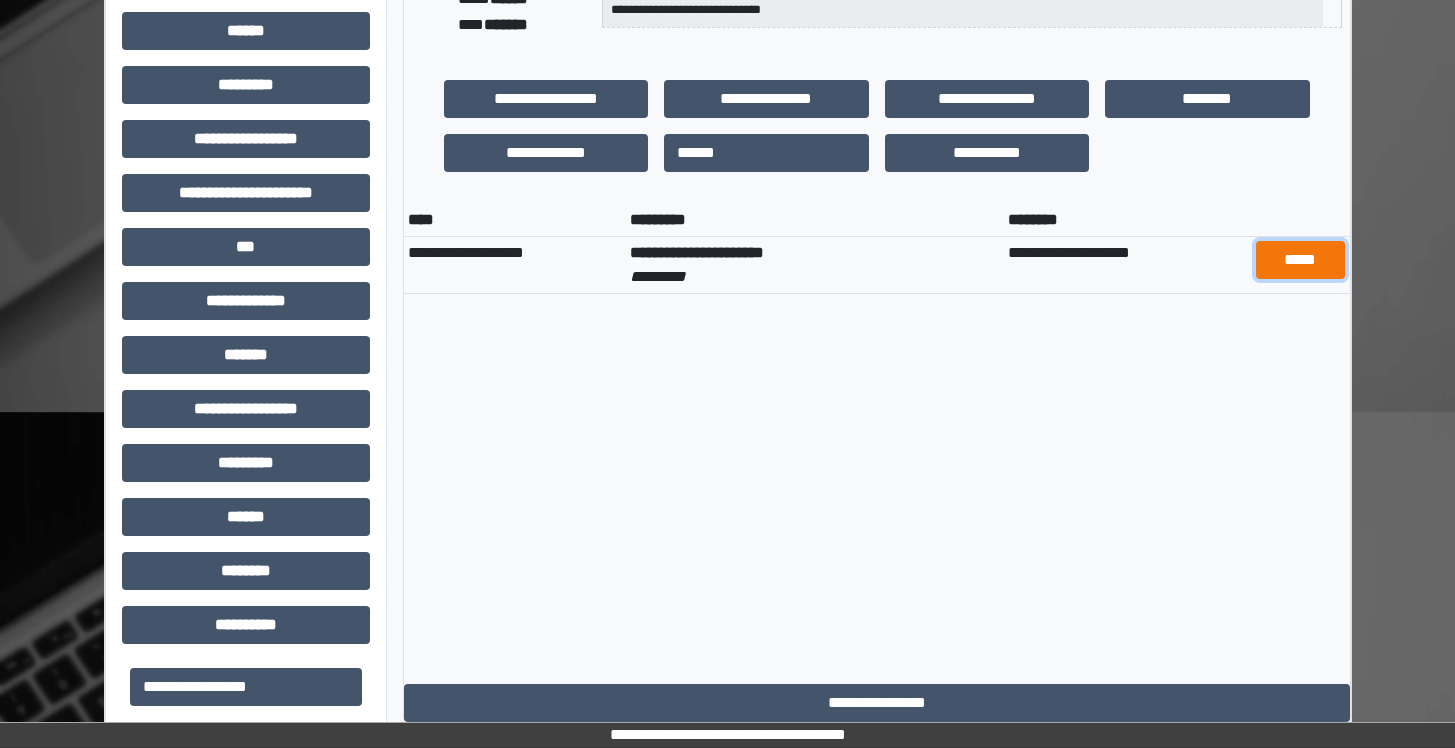 click on "*****" at bounding box center [1300, 260] 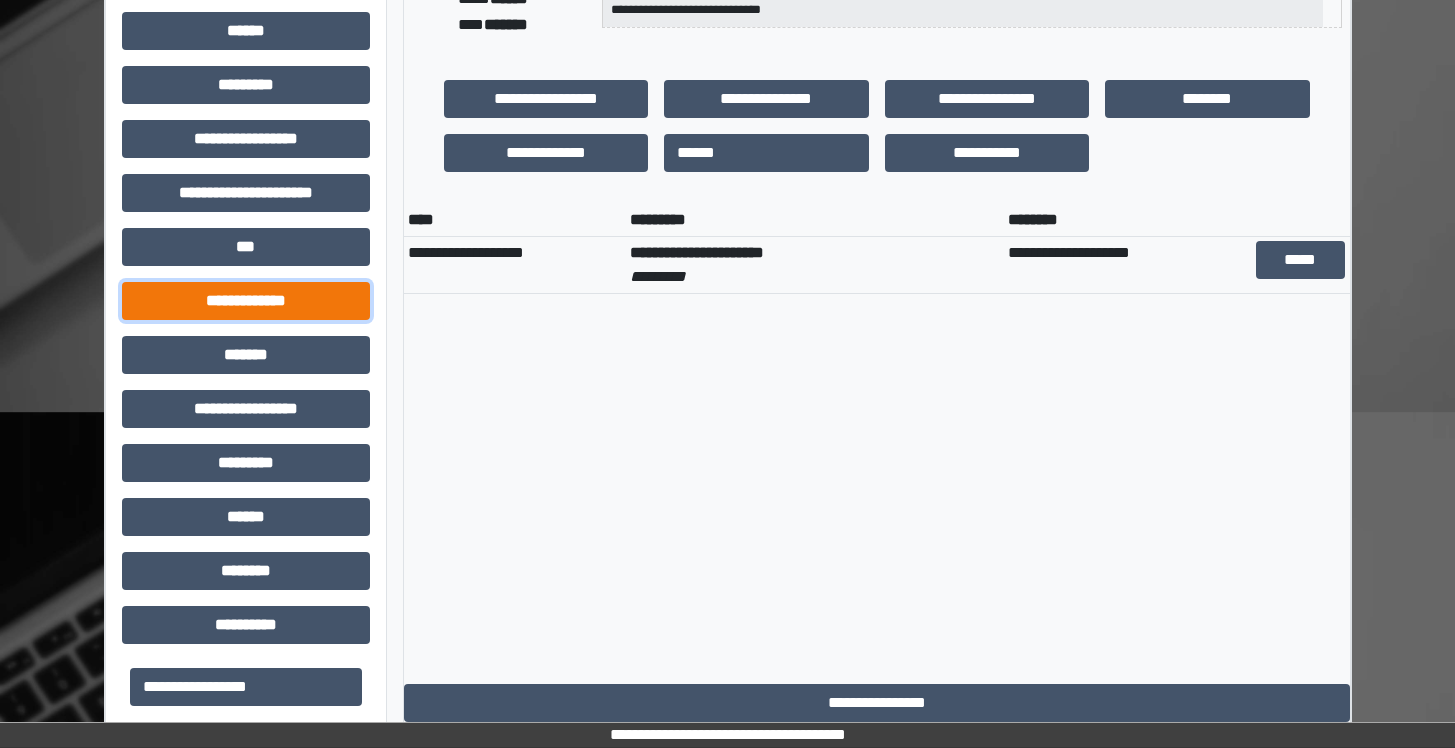 click on "**********" at bounding box center [246, 301] 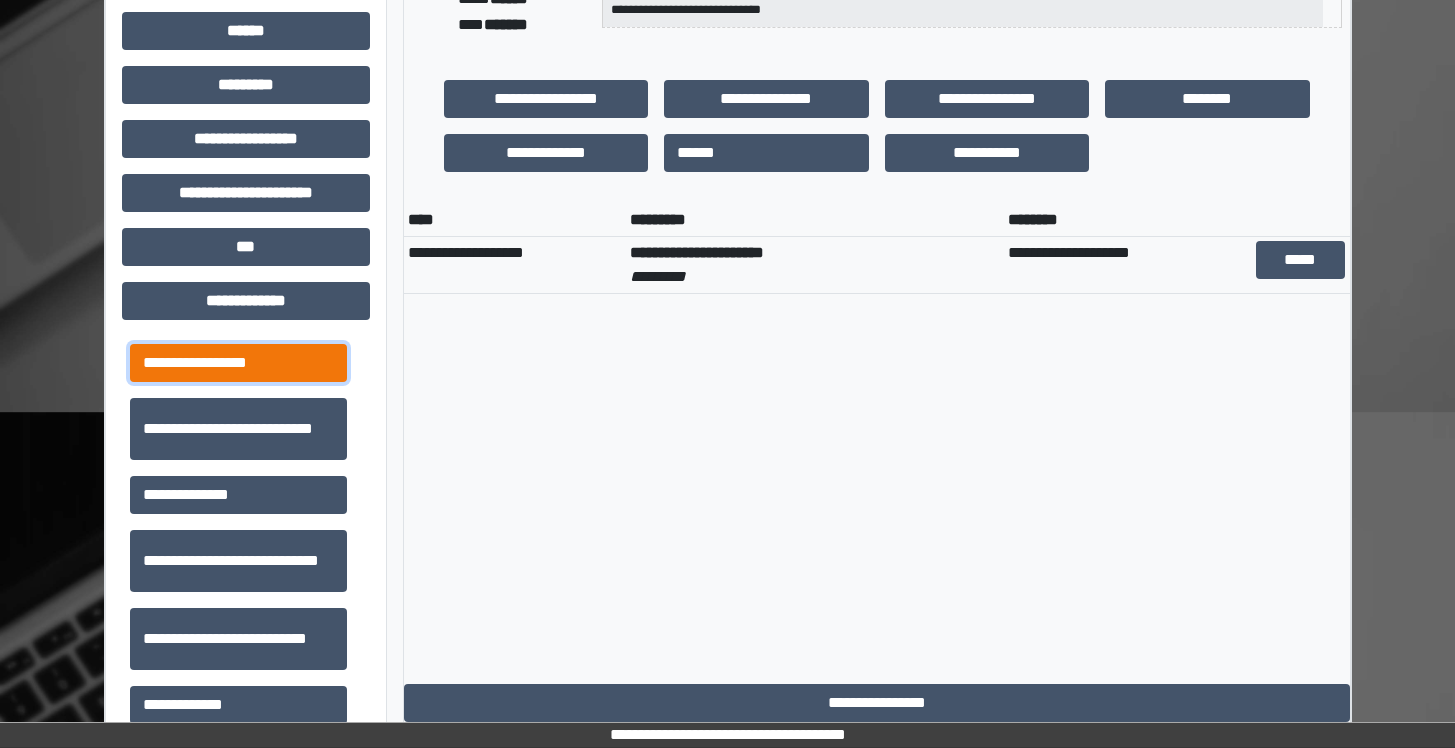 click on "**********" at bounding box center [238, 363] 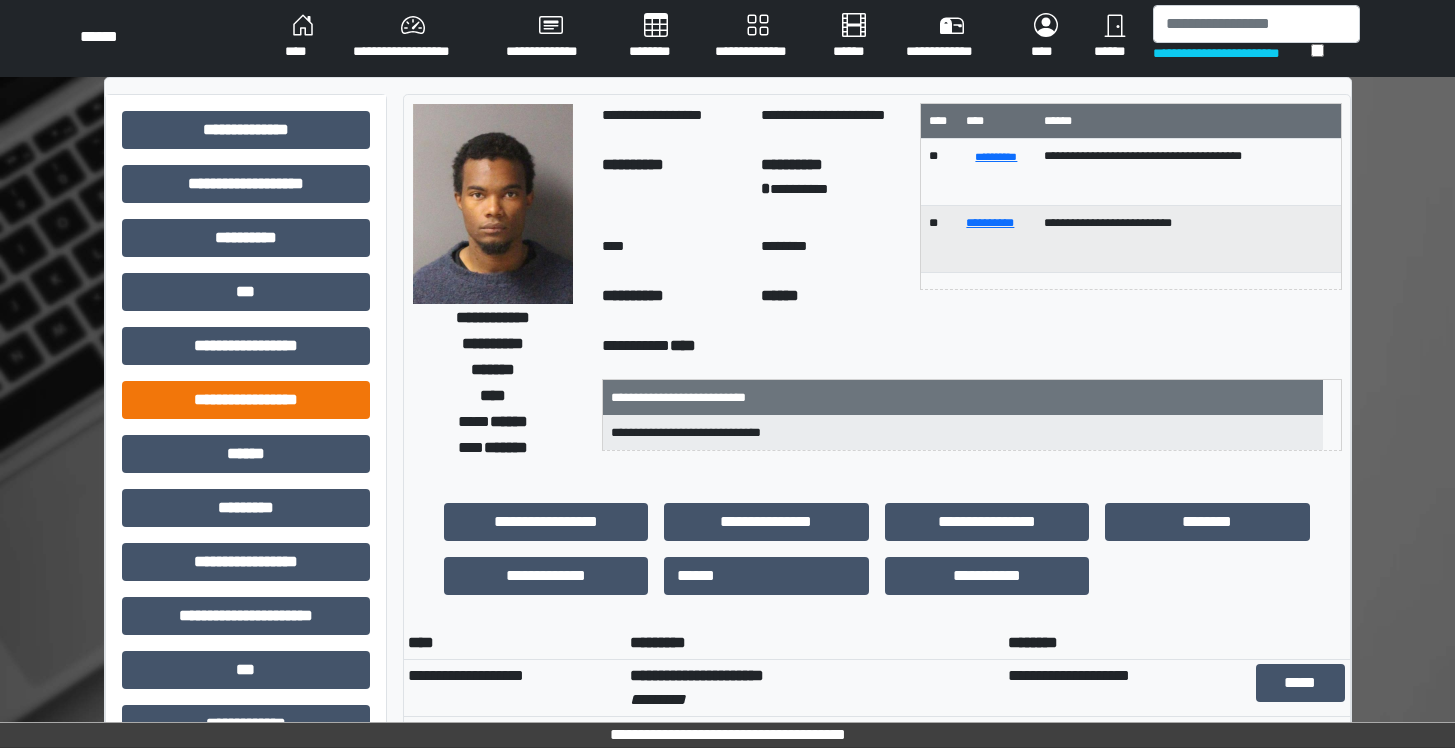 scroll, scrollTop: 0, scrollLeft: 0, axis: both 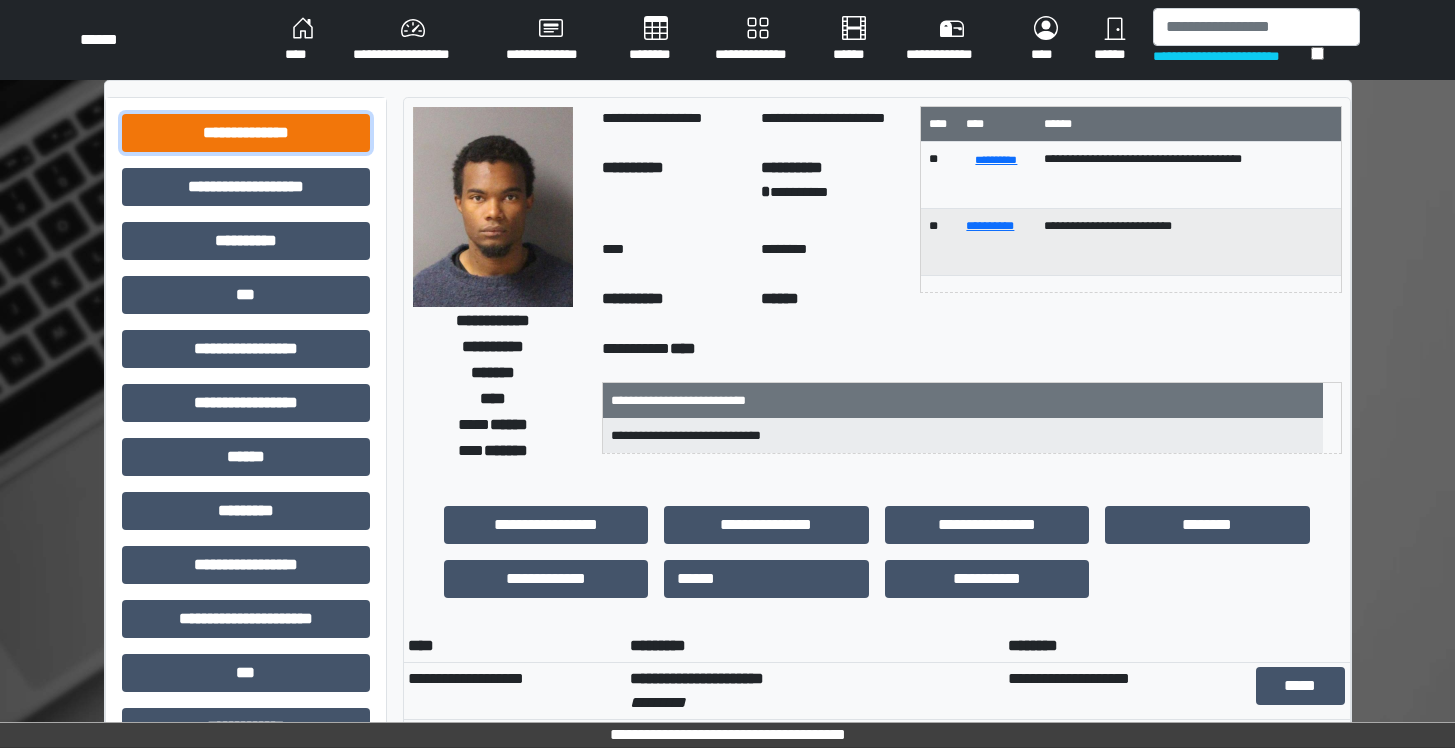 click on "**********" at bounding box center (246, 133) 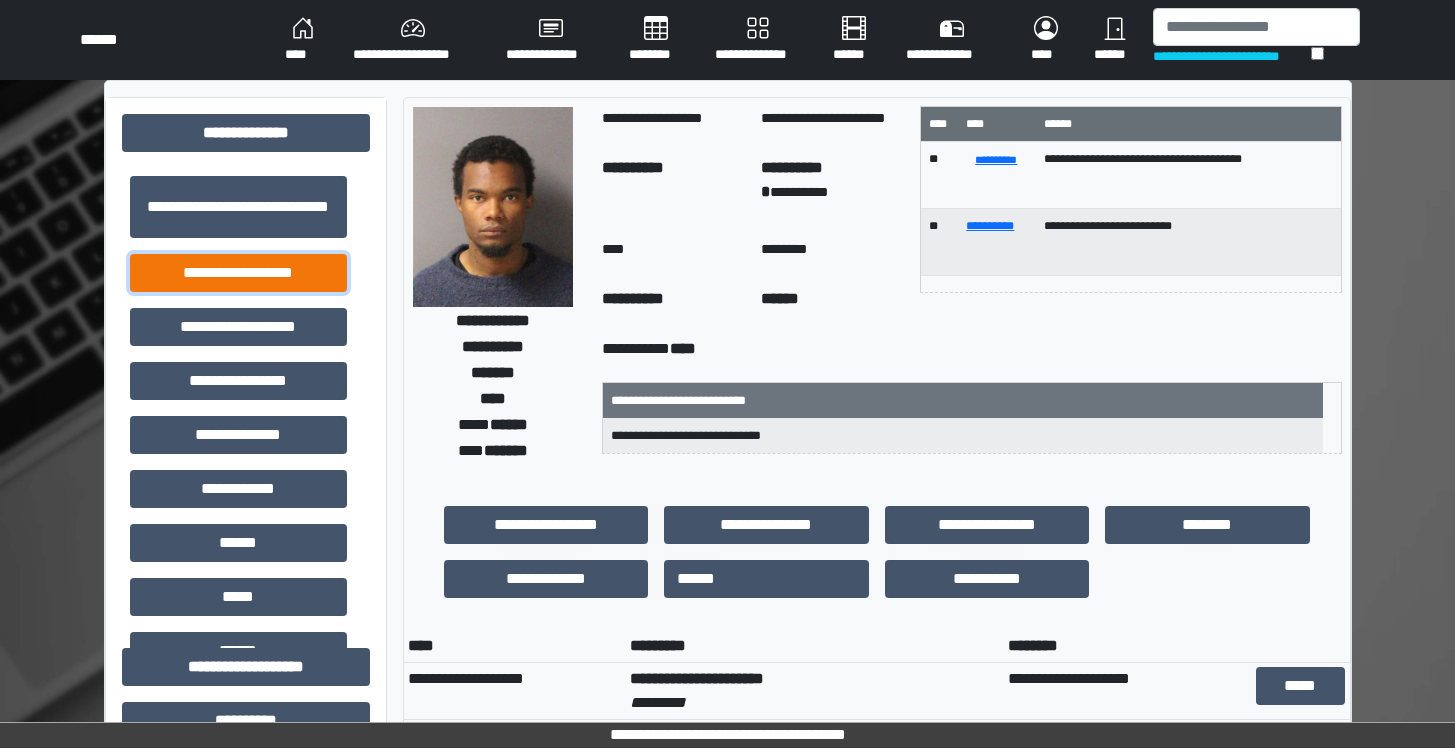 click on "**********" at bounding box center (238, 273) 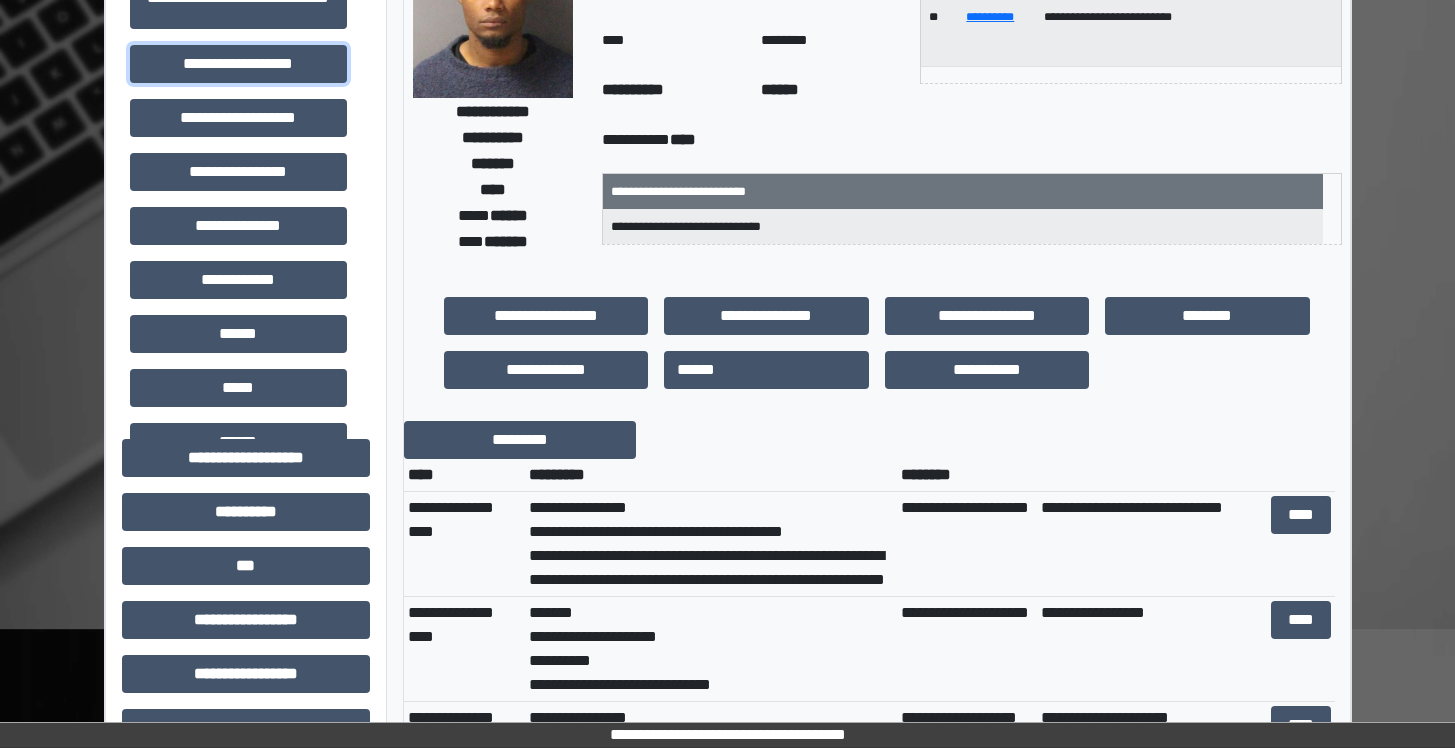 scroll, scrollTop: 300, scrollLeft: 0, axis: vertical 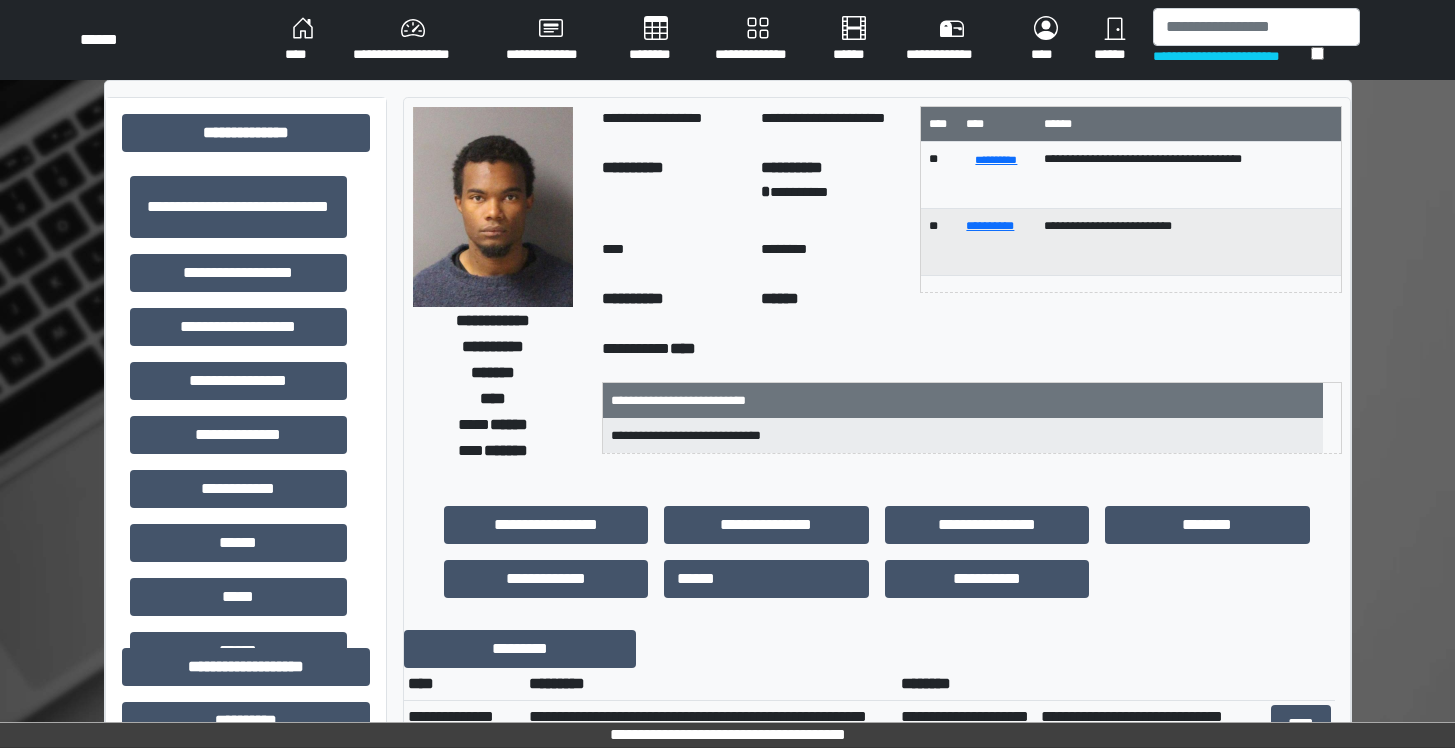 click on "**********" at bounding box center [727, 735] 